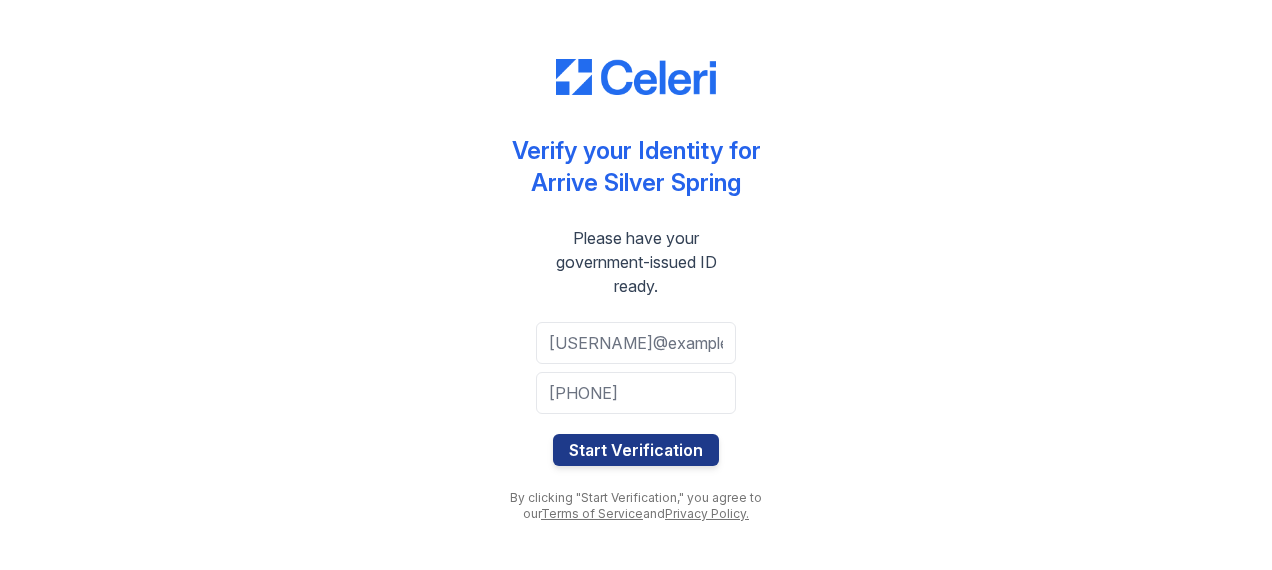 scroll, scrollTop: 0, scrollLeft: 0, axis: both 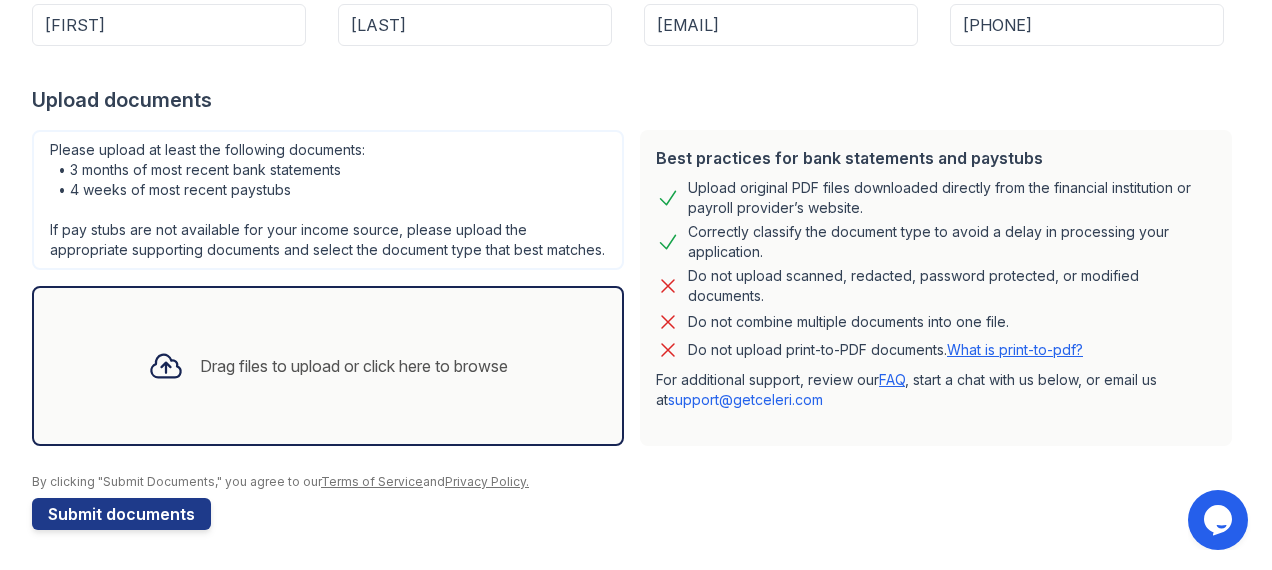 click on "Drag files to upload or click here to browse" at bounding box center (354, 366) 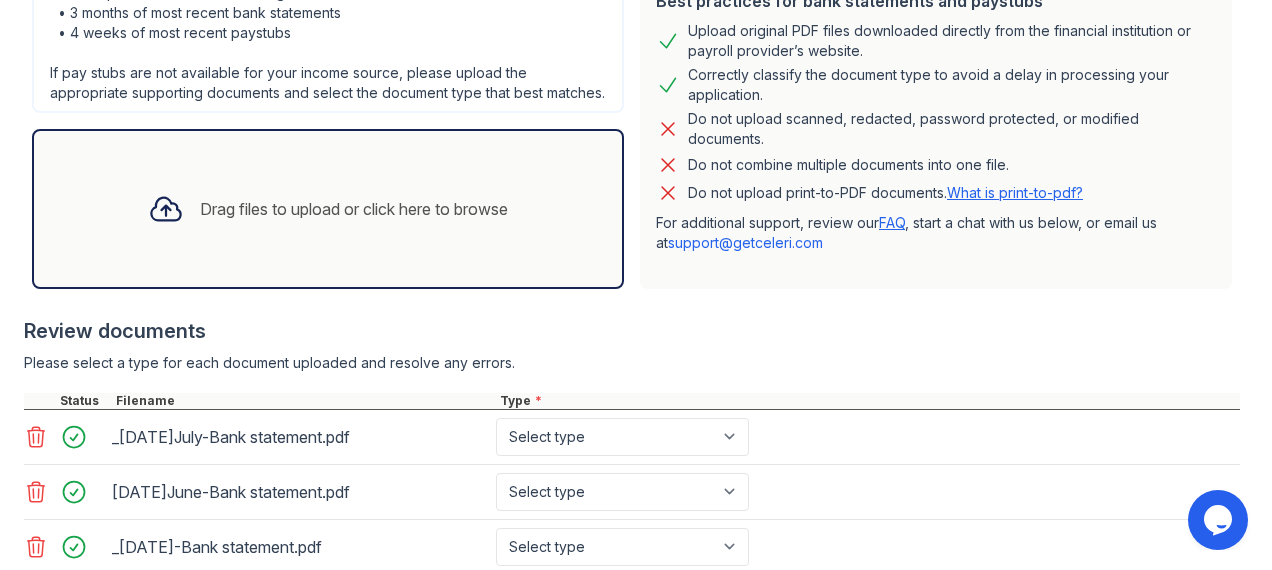 scroll, scrollTop: 435, scrollLeft: 0, axis: vertical 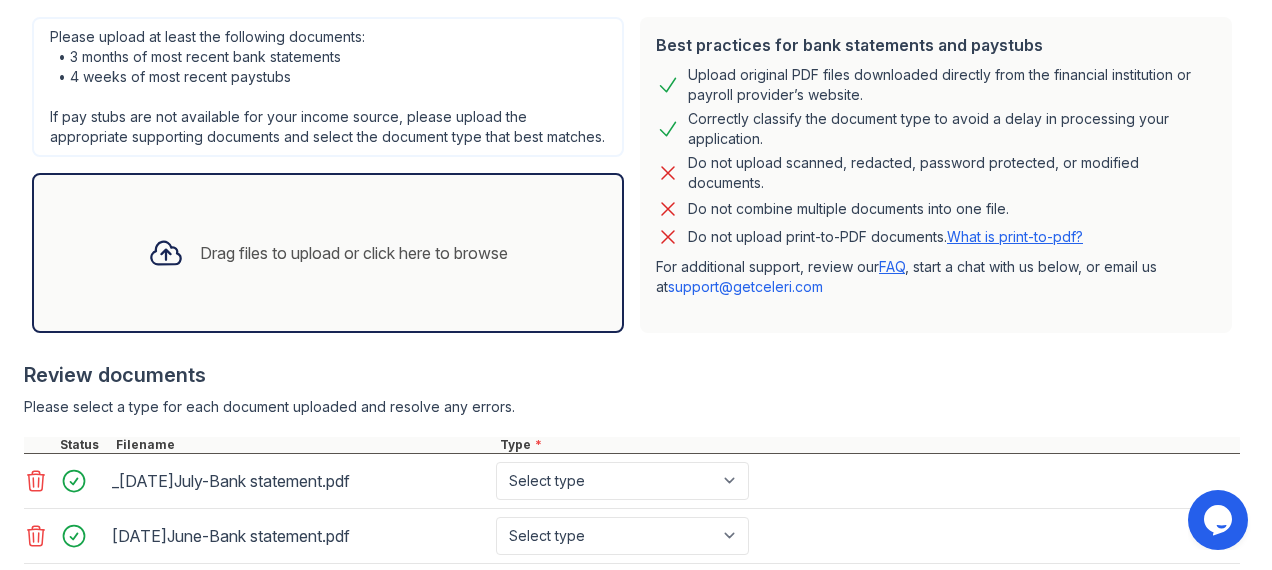 click on "Drag files to upload or click here to browse" at bounding box center [354, 253] 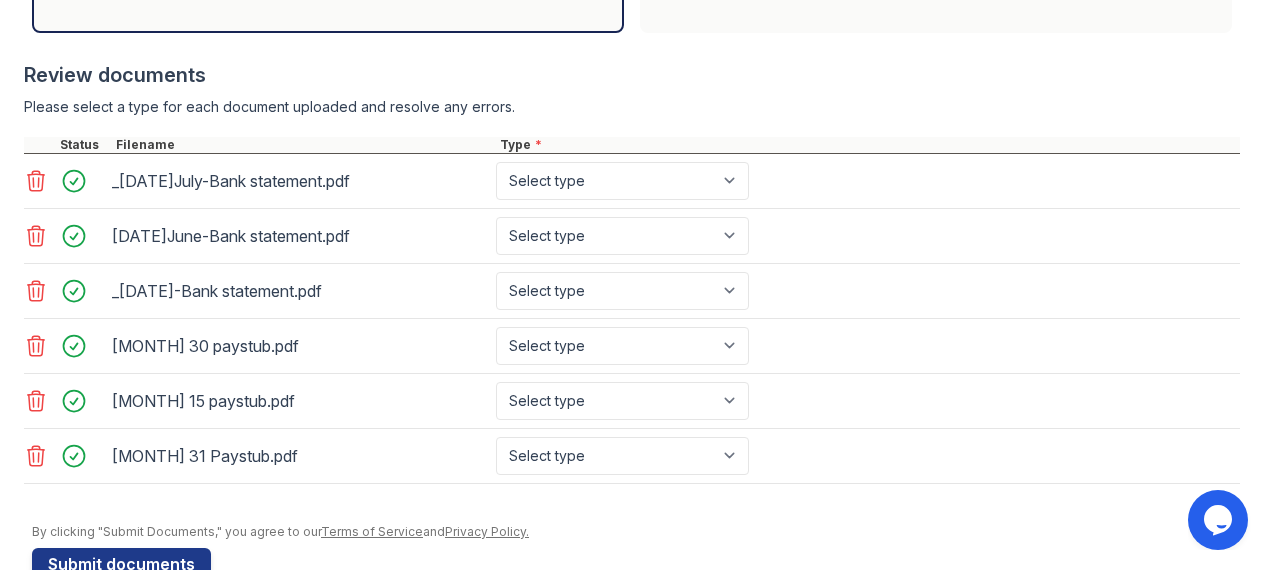 scroll, scrollTop: 797, scrollLeft: 0, axis: vertical 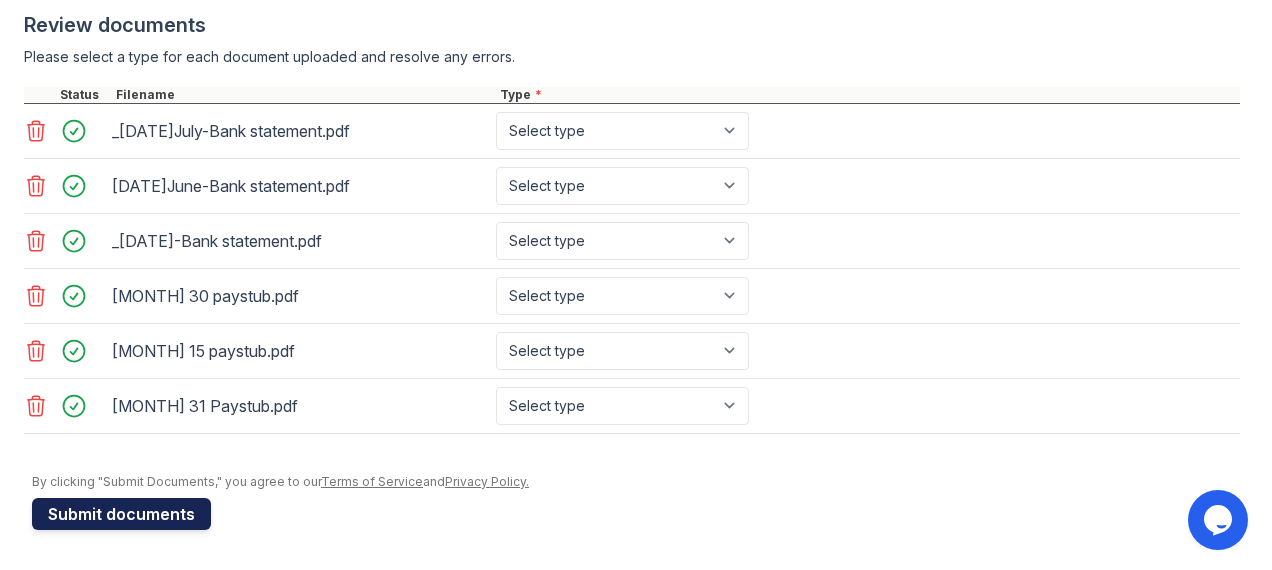 click on "Submit documents" at bounding box center [121, 514] 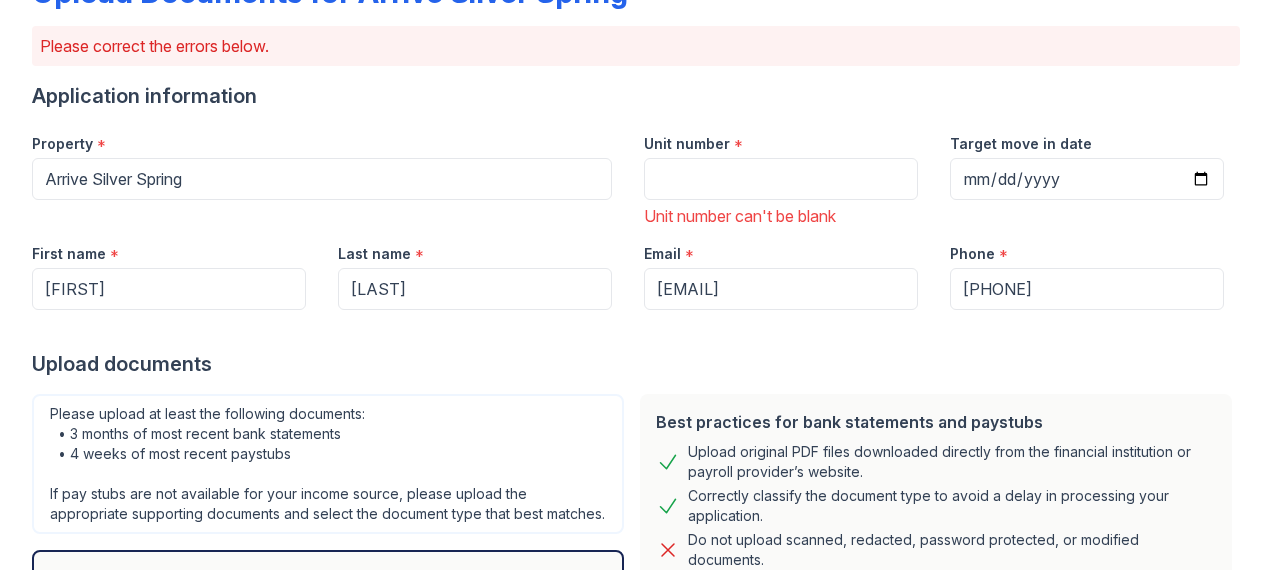 scroll, scrollTop: 100, scrollLeft: 0, axis: vertical 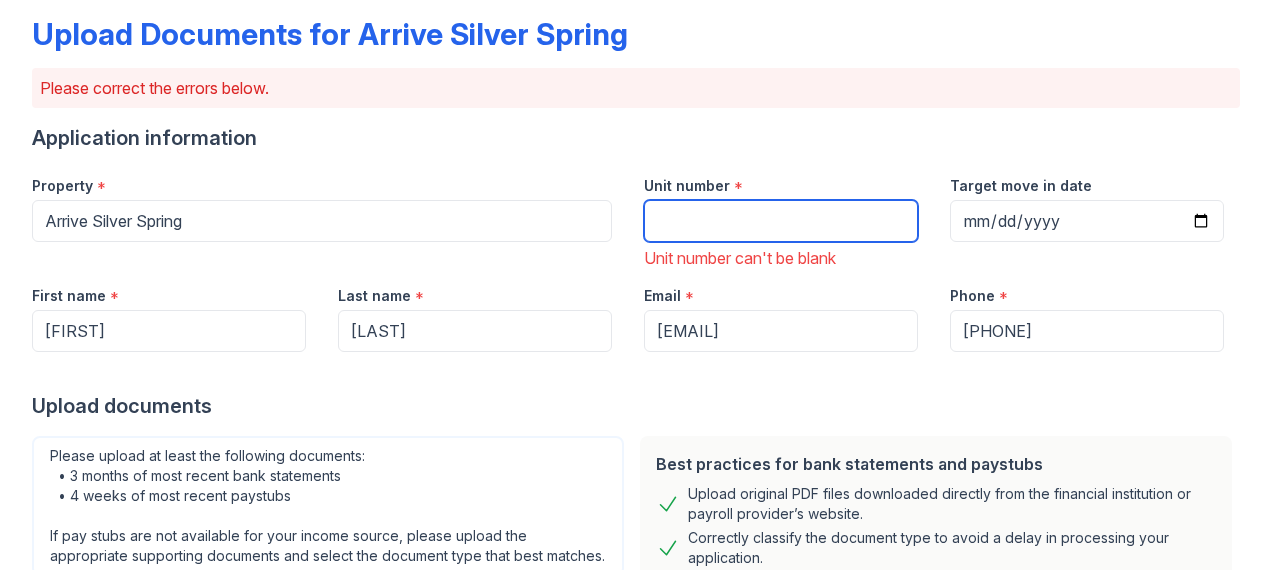 click on "Unit number" at bounding box center [781, 221] 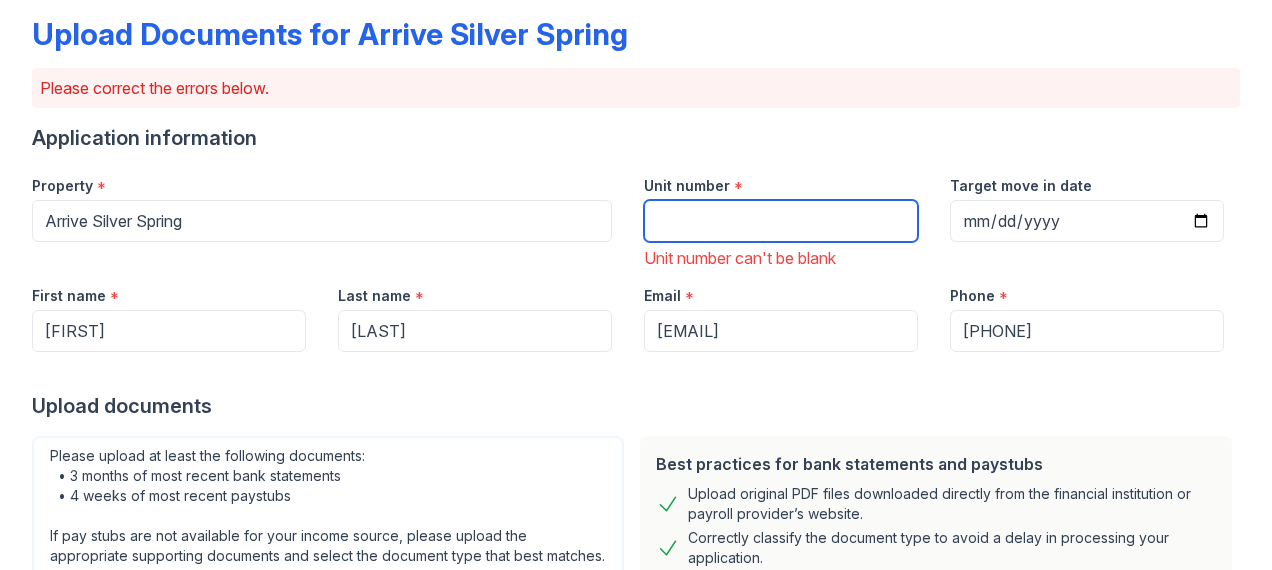 click on "Unit number" at bounding box center [781, 221] 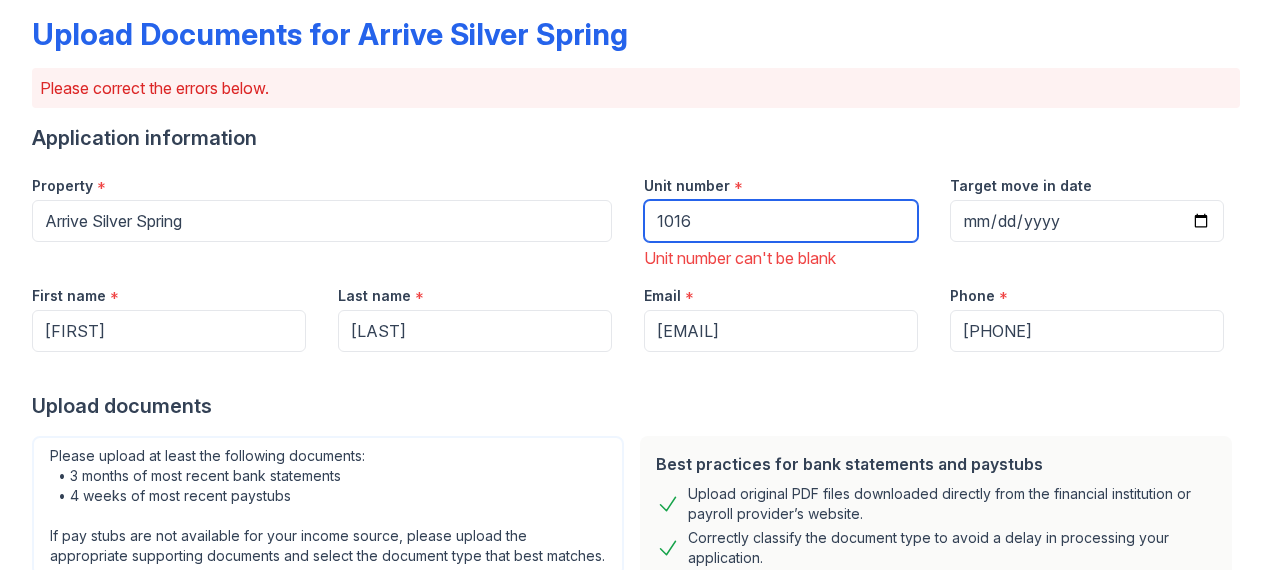 type on "1016" 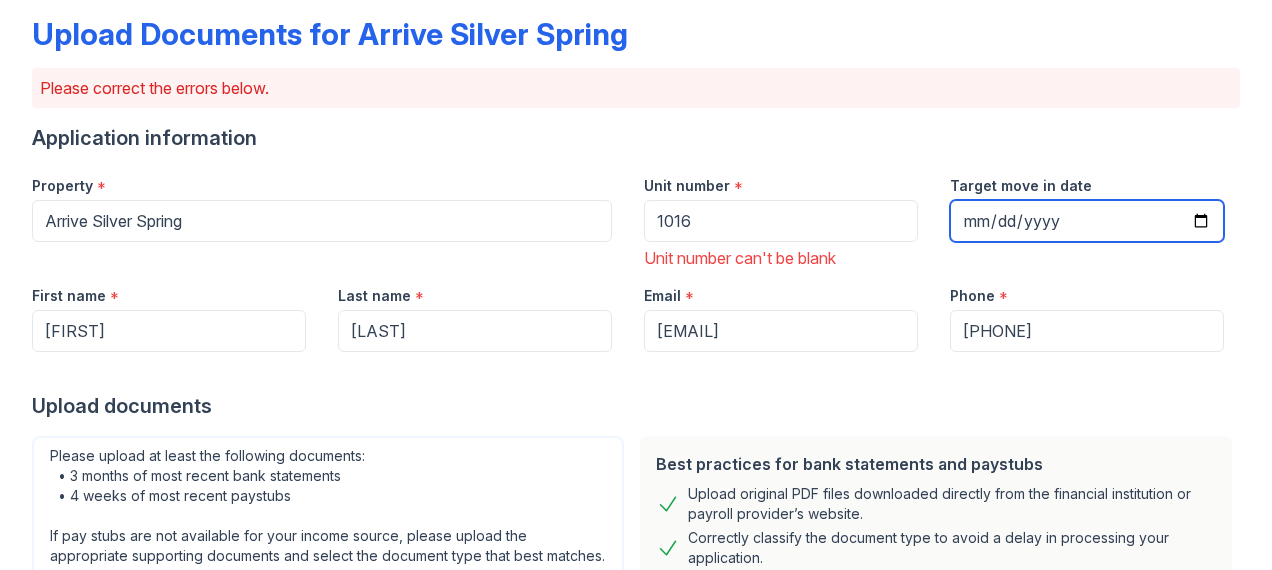 click on "Target move in date" at bounding box center [1087, 221] 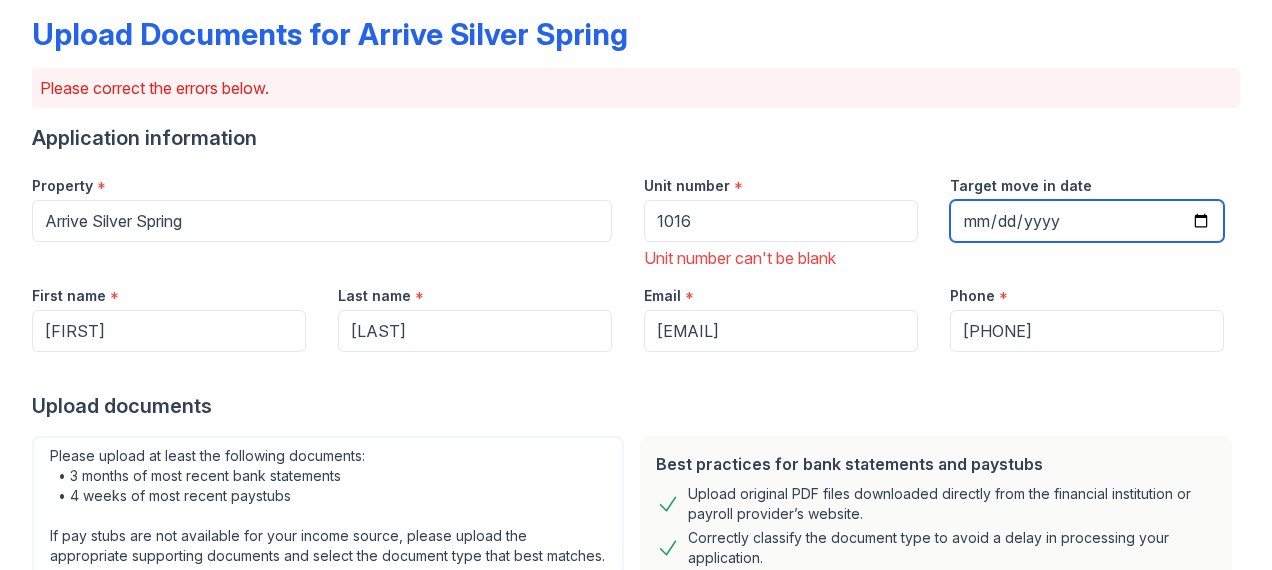 type on "[DATE]" 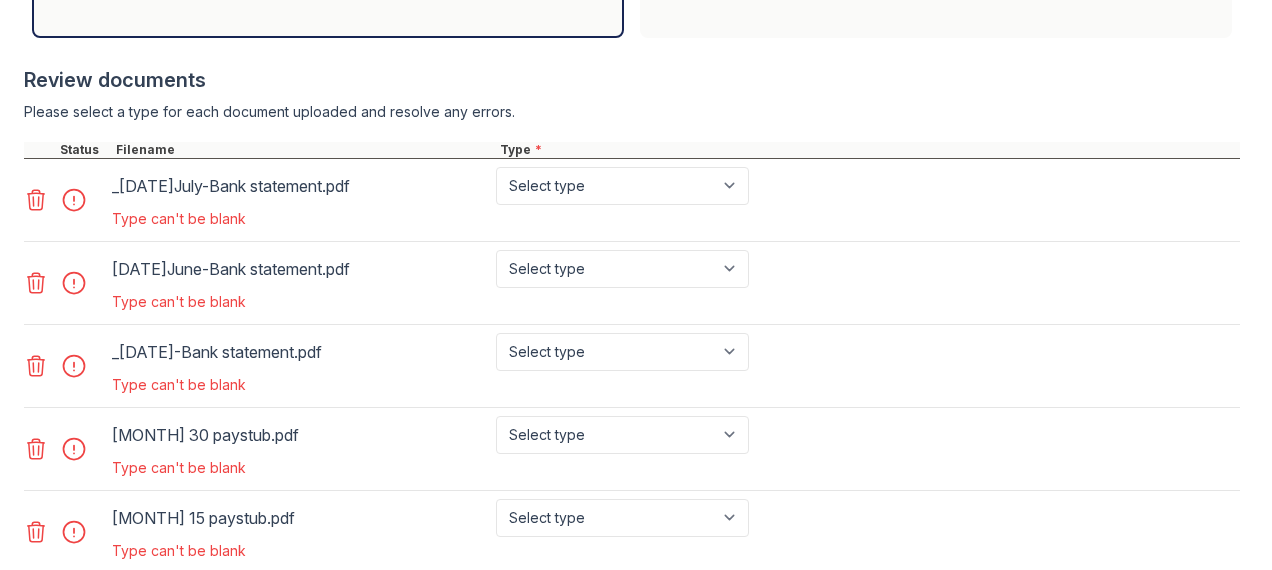 scroll, scrollTop: 813, scrollLeft: 0, axis: vertical 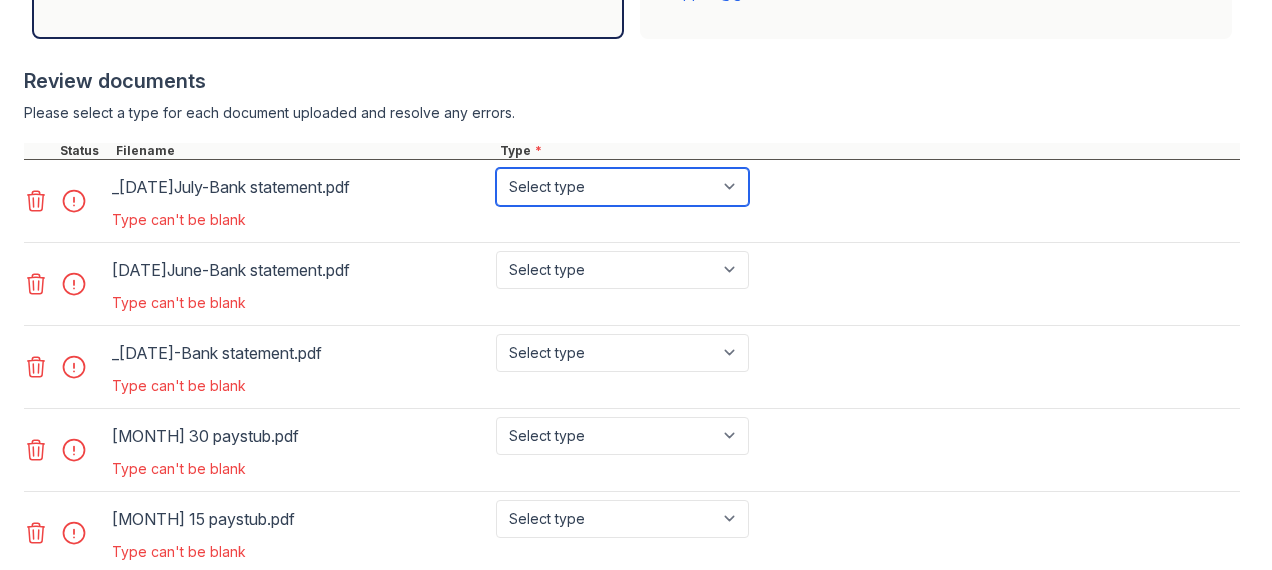 click on "Select type
Paystub
Bank Statement
Offer Letter
Tax Documents
Benefit Award Letter
Investment Account Statement
Other" at bounding box center [622, 187] 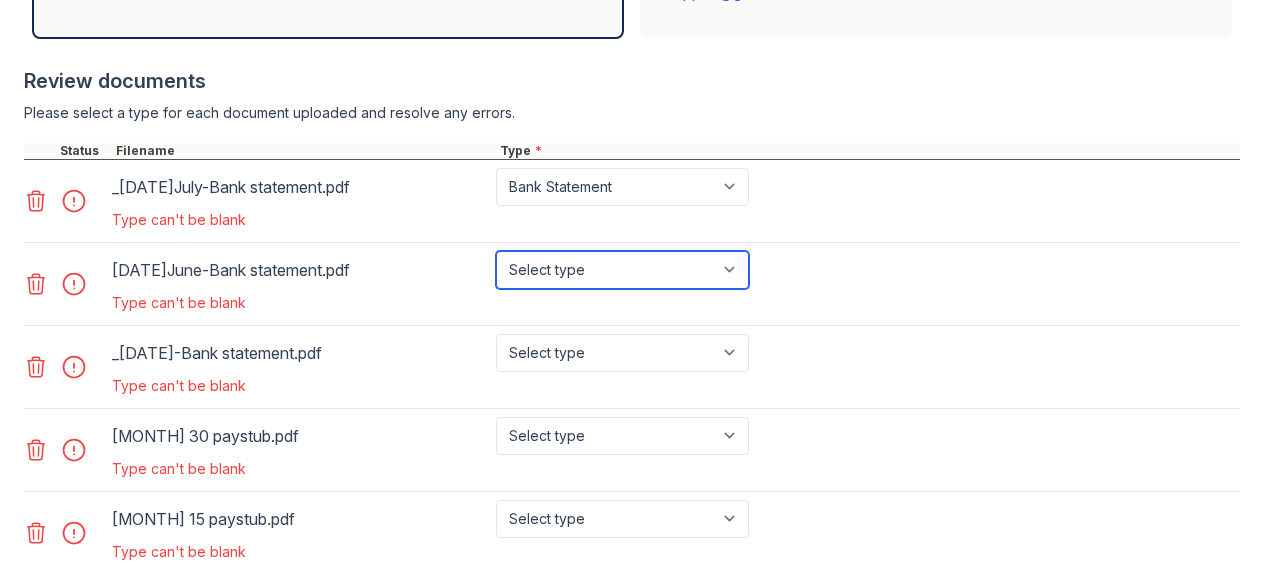 click on "Select type
Paystub
Bank Statement
Offer Letter
Tax Documents
Benefit Award Letter
Investment Account Statement
Other" at bounding box center (622, 270) 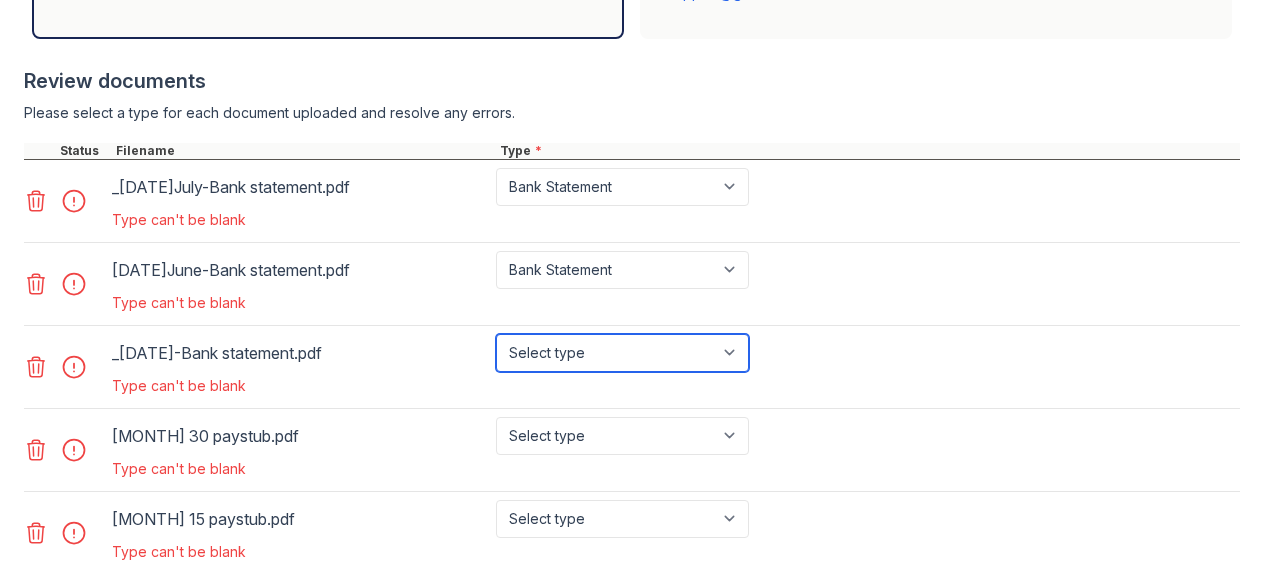 click on "Select type
Paystub
Bank Statement
Offer Letter
Tax Documents
Benefit Award Letter
Investment Account Statement
Other" at bounding box center (622, 353) 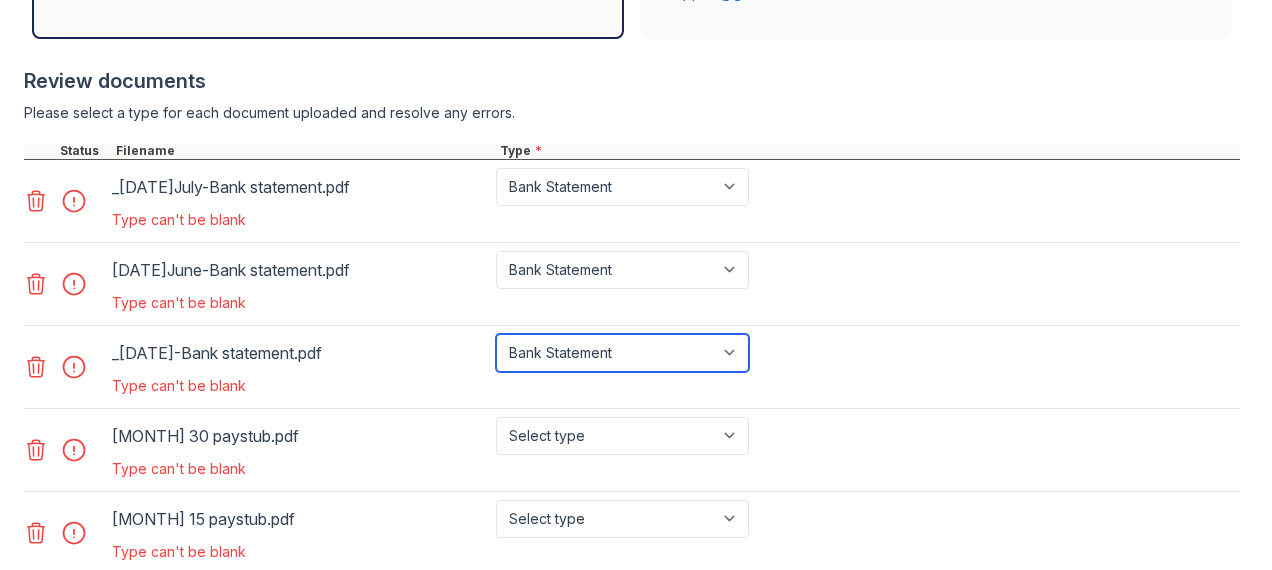 click on "Select type
Paystub
Bank Statement
Offer Letter
Tax Documents
Benefit Award Letter
Investment Account Statement
Other" at bounding box center [622, 353] 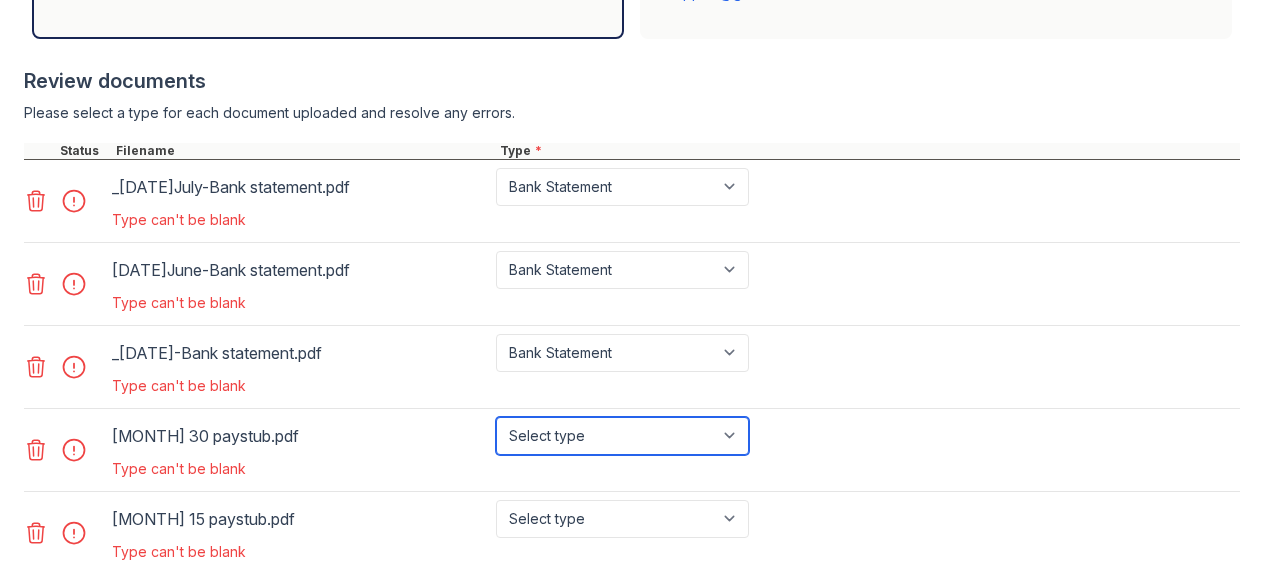 click on "Select type
Paystub
Bank Statement
Offer Letter
Tax Documents
Benefit Award Letter
Investment Account Statement
Other" at bounding box center [622, 436] 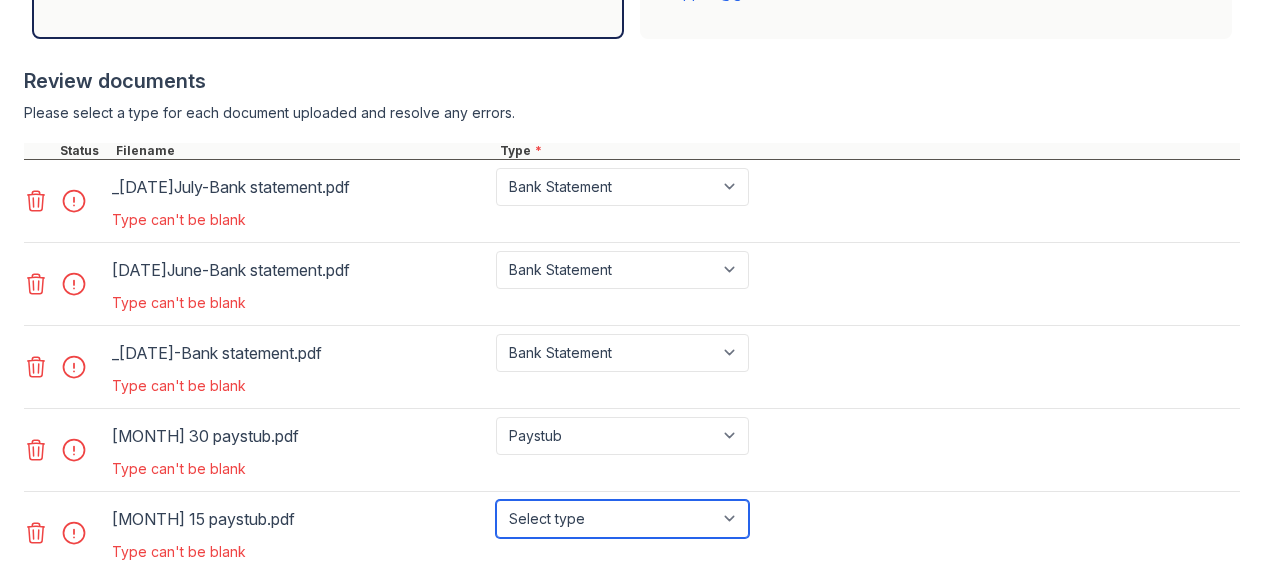 click on "Select type
Paystub
Bank Statement
Offer Letter
Tax Documents
Benefit Award Letter
Investment Account Statement
Other" at bounding box center [622, 519] 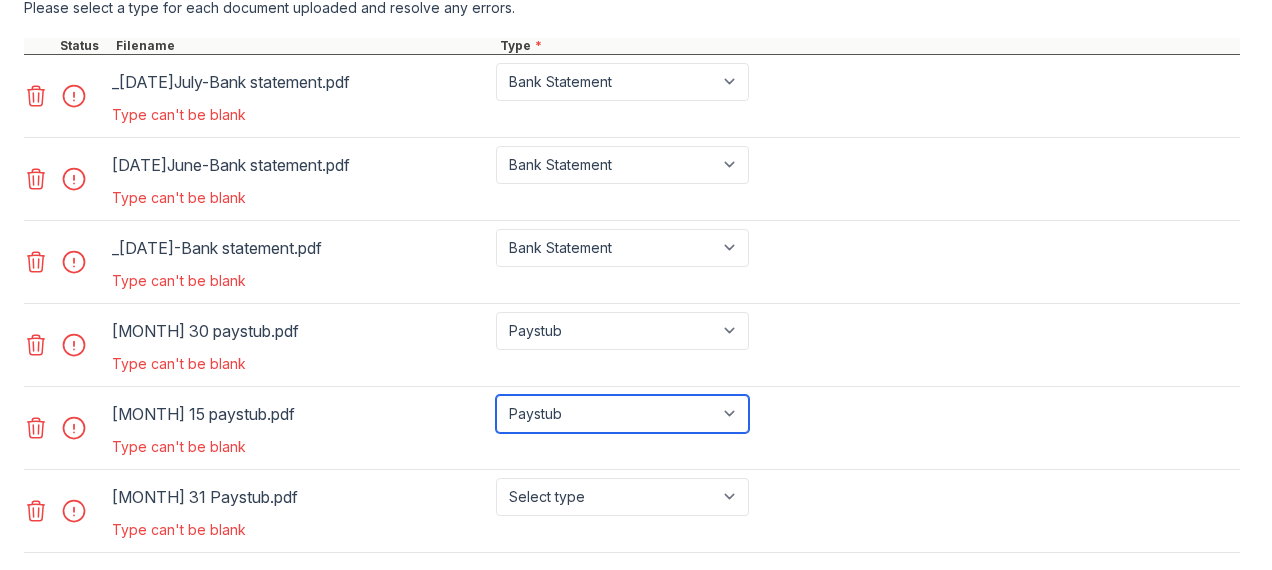 scroll, scrollTop: 1013, scrollLeft: 0, axis: vertical 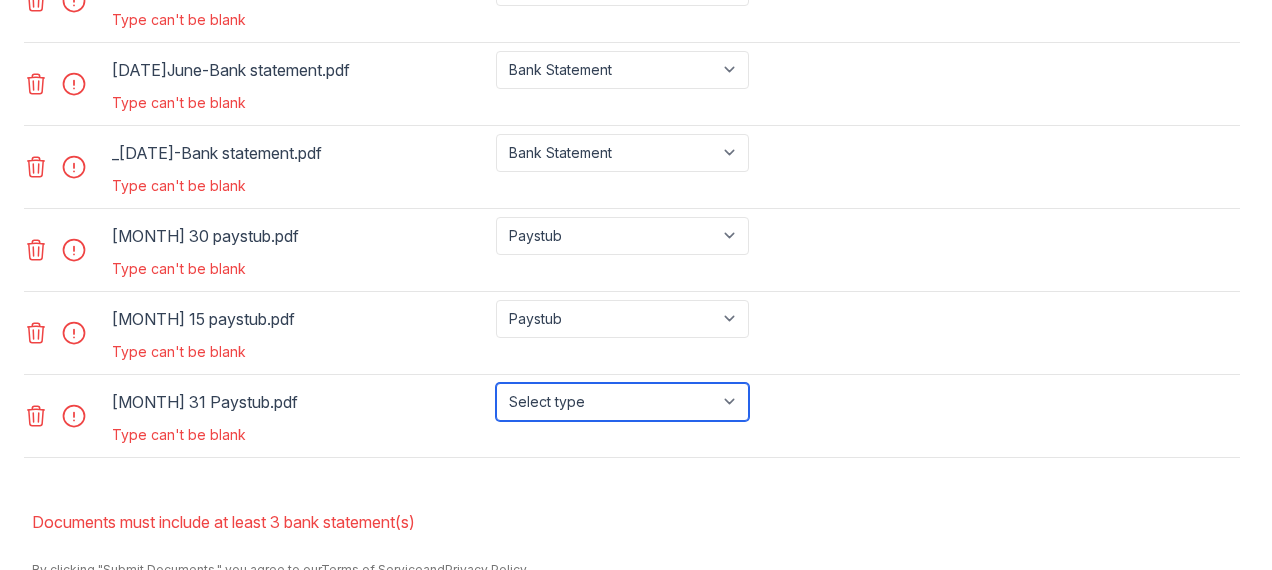click on "Select type
Paystub
Bank Statement
Offer Letter
Tax Documents
Benefit Award Letter
Investment Account Statement
Other" at bounding box center (622, 402) 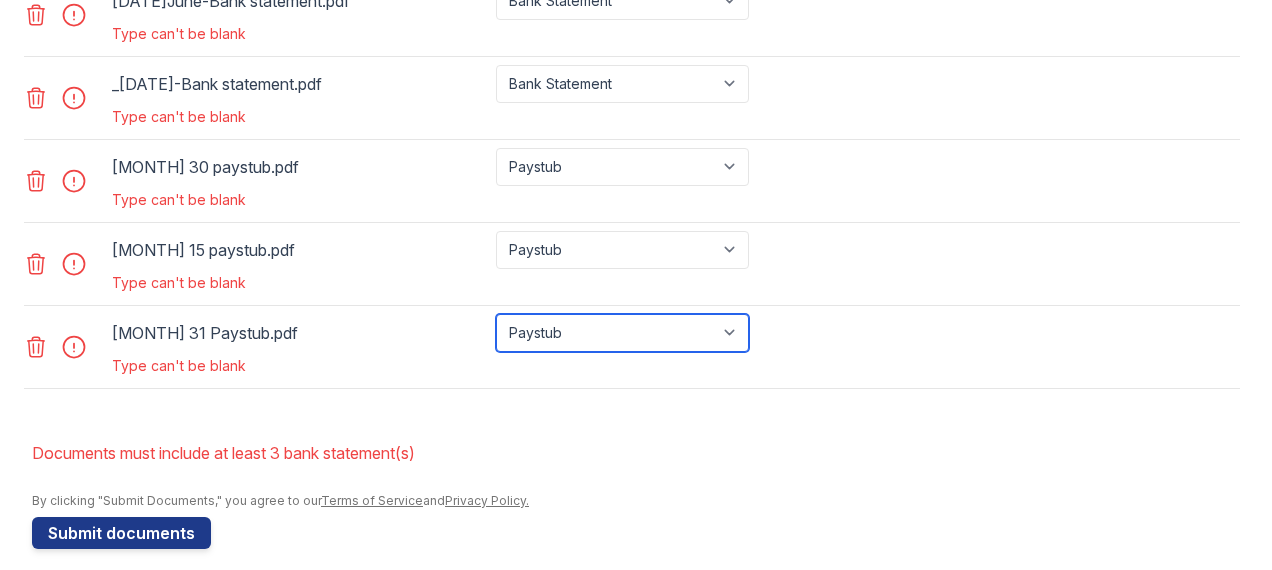 scroll, scrollTop: 1113, scrollLeft: 0, axis: vertical 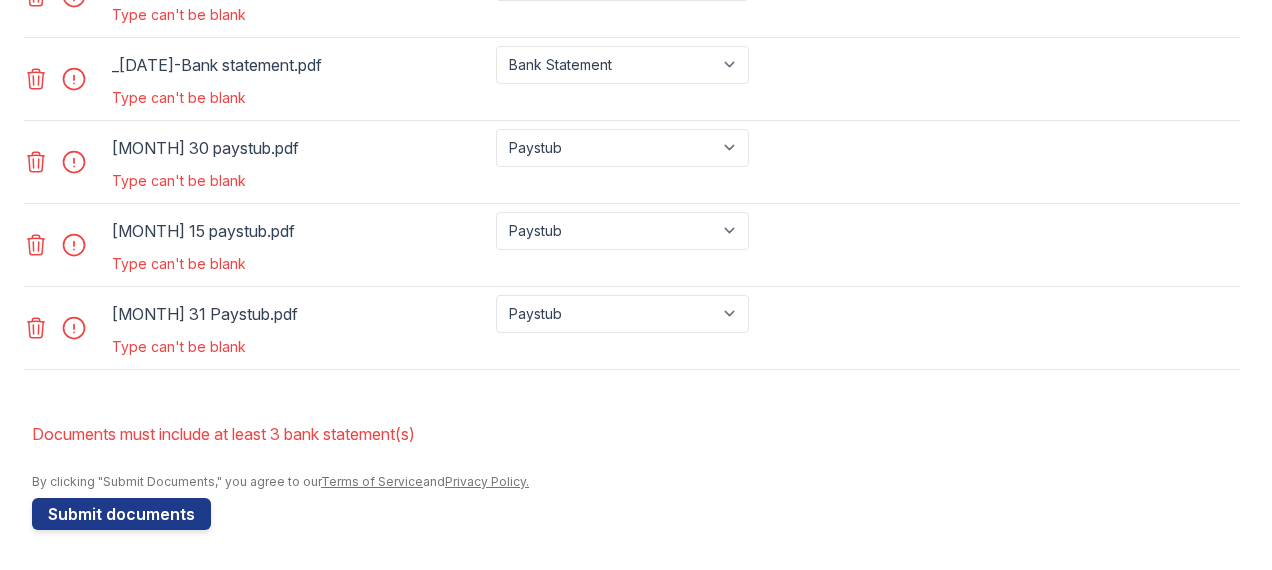 click on "Upload Documents for
Arrive Silver Spring
Please correct the errors below.
Application information
Property
*
Arrive Silver Spring
Unit number
*
1016
Unit number can't be blank
Target move in date
[DATE]
First name
*
[FIRST]
Last name
*
[LAST]
Email
*
[EMAIL]
Phone
*
[PHONE]
Upload documents
Best practices for bank statements and paystubs
Upload original PDF files downloaded directly from the financial institution or payroll provider’s website.
Correctly classify the document type to avoid a delay in processing your application.
Do not upload scanned, redacted, password protected, or modified documents.
Do not combine multiple documents into one file.
What is print-to-pdf?" at bounding box center (636, -278) 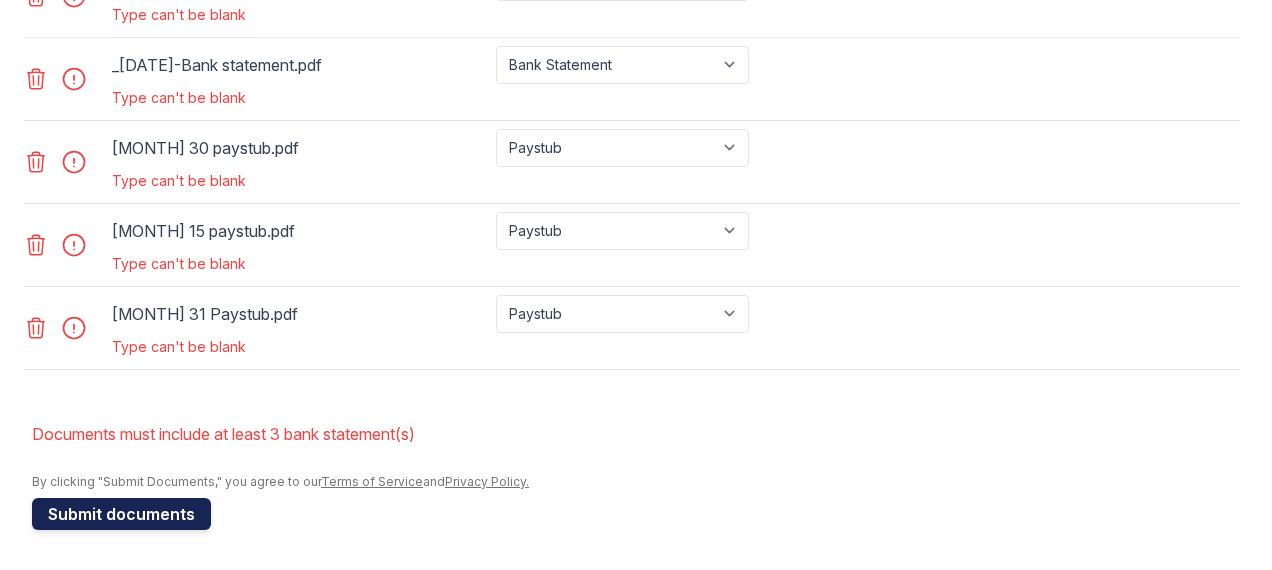 click on "Submit documents" at bounding box center (121, 514) 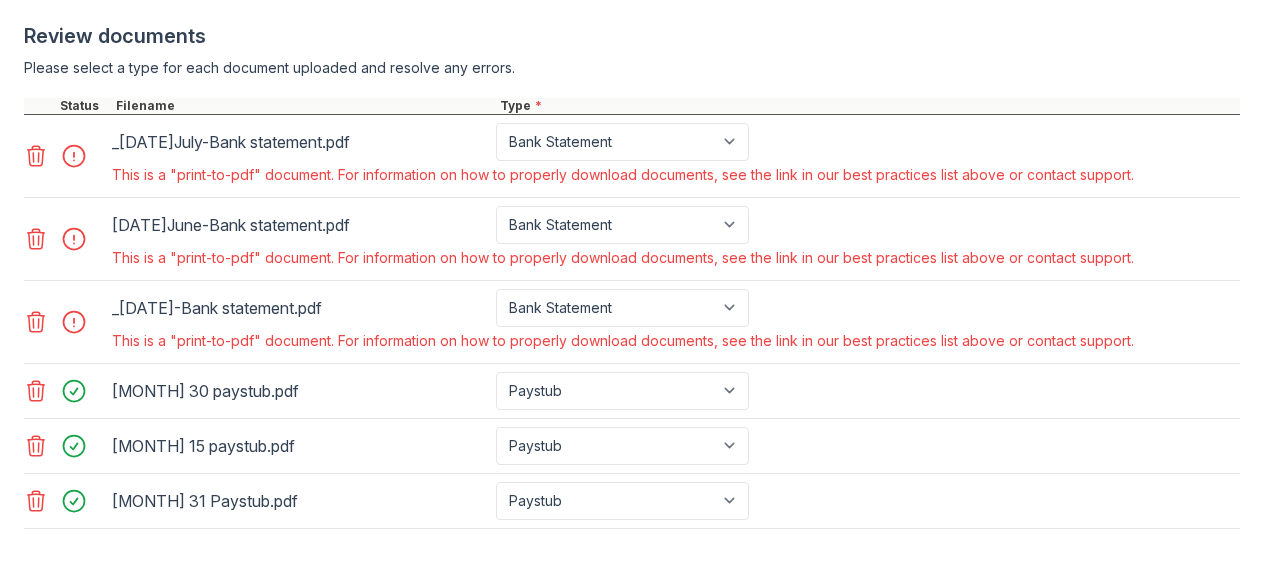 scroll, scrollTop: 800, scrollLeft: 0, axis: vertical 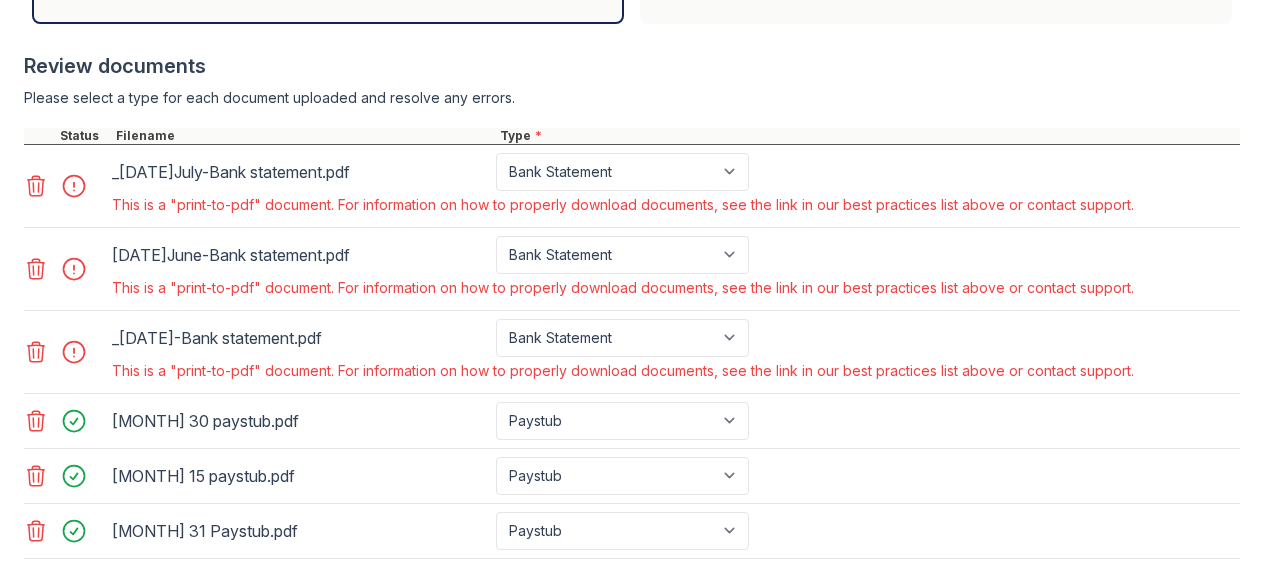 click 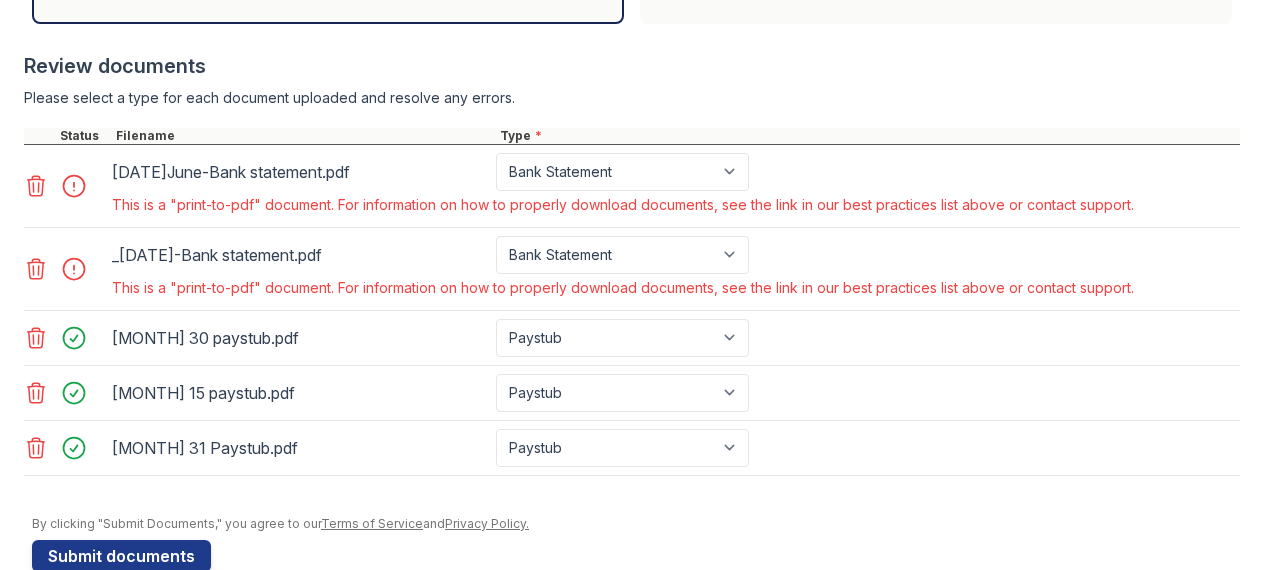 click 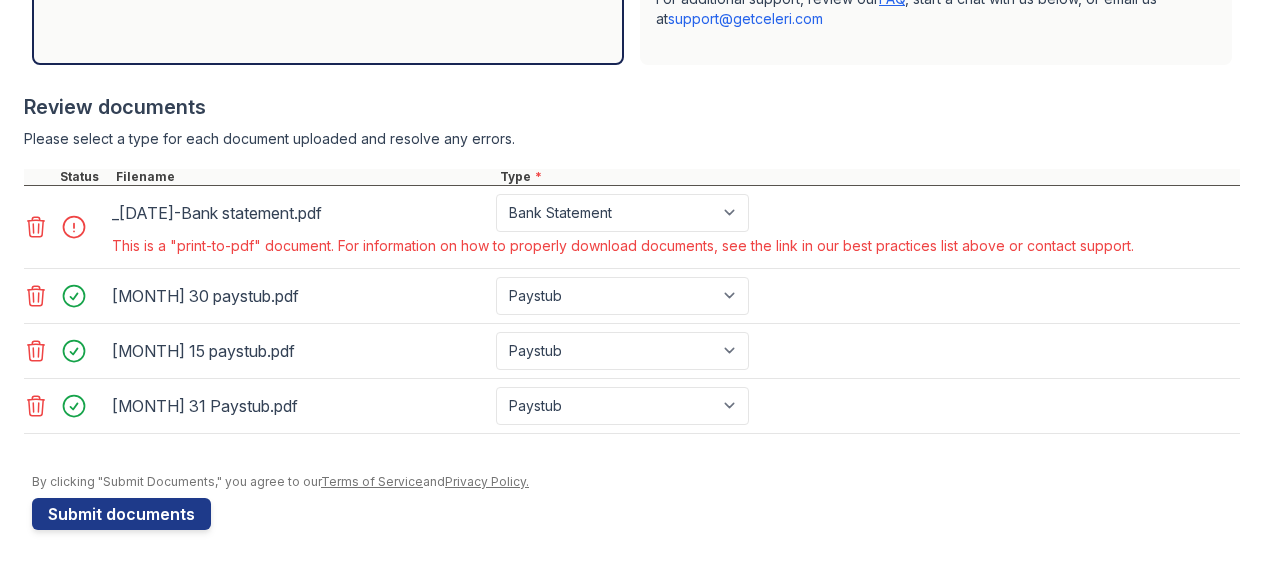 click 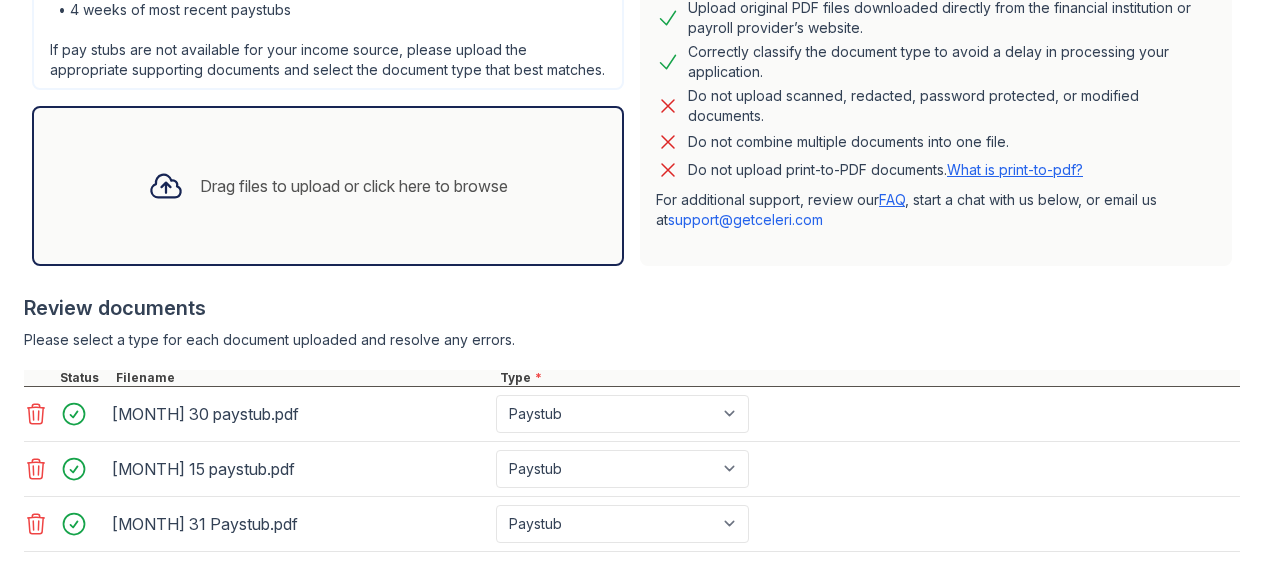scroll, scrollTop: 491, scrollLeft: 0, axis: vertical 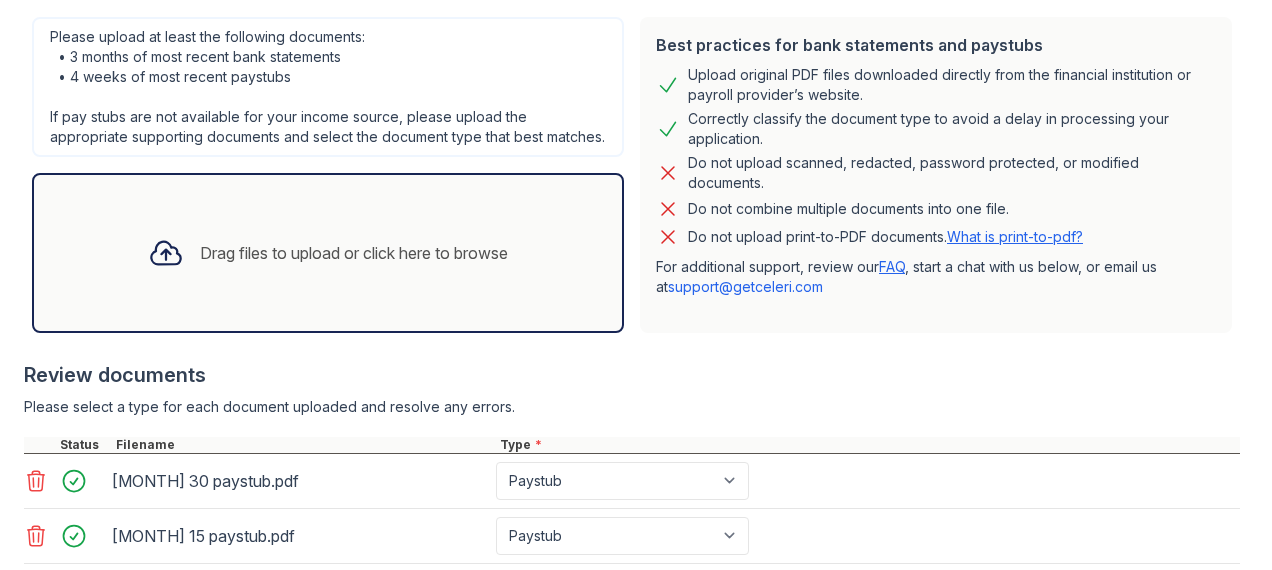 click on "Drag files to upload or click here to browse" at bounding box center [354, 253] 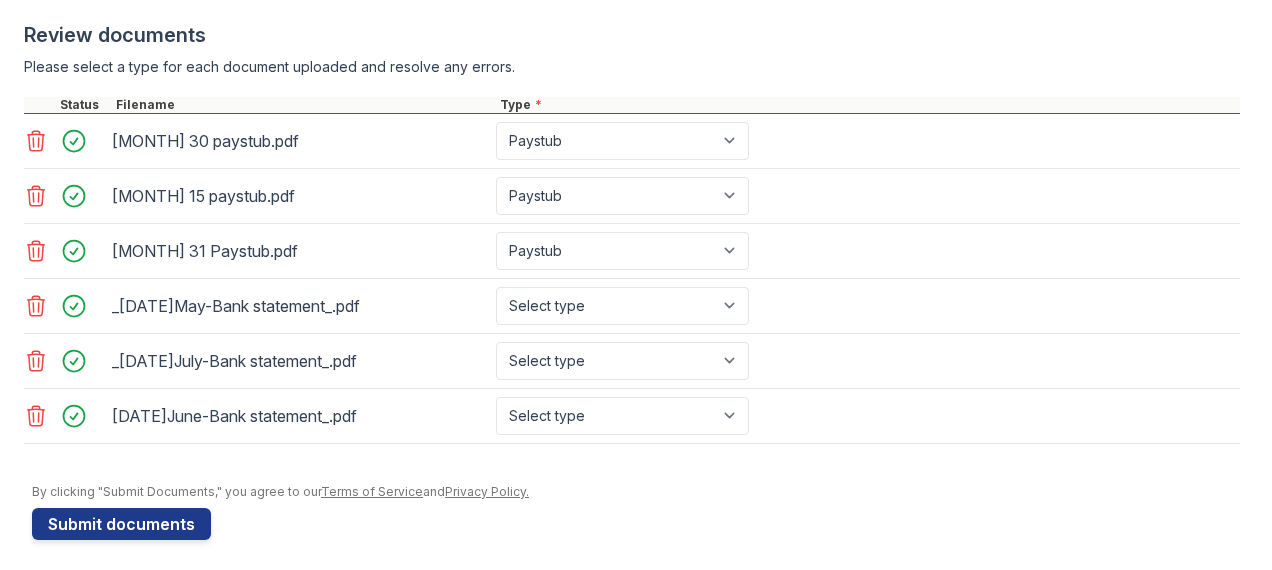 scroll, scrollTop: 853, scrollLeft: 0, axis: vertical 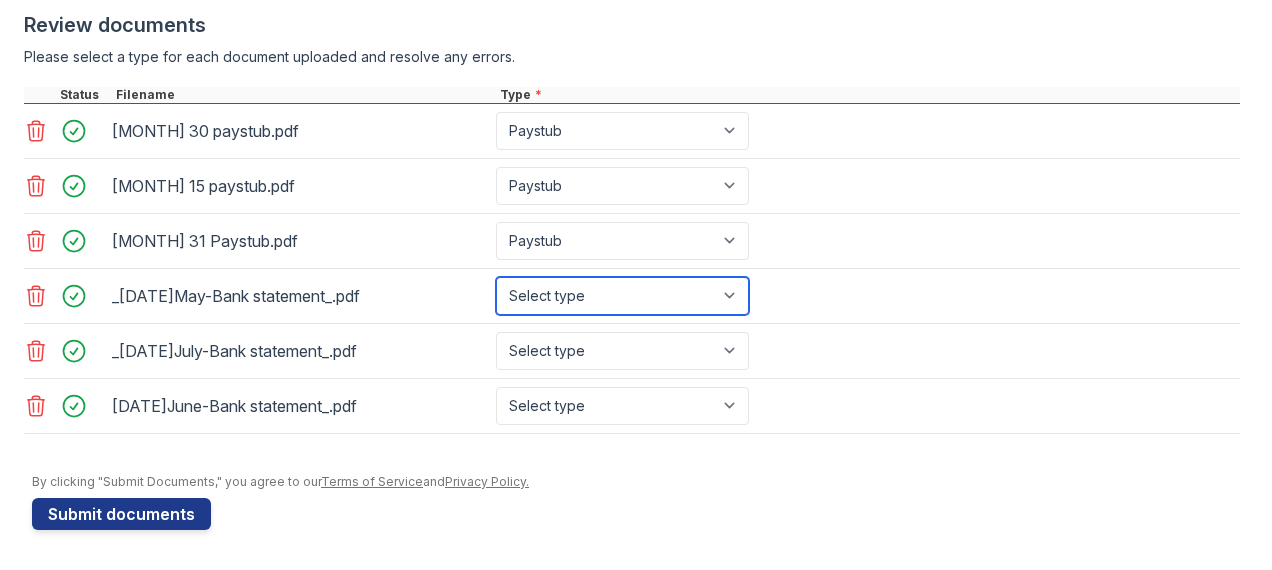 click on "Select type
Paystub
Bank Statement
Offer Letter
Tax Documents
Benefit Award Letter
Investment Account Statement
Other" at bounding box center (622, 296) 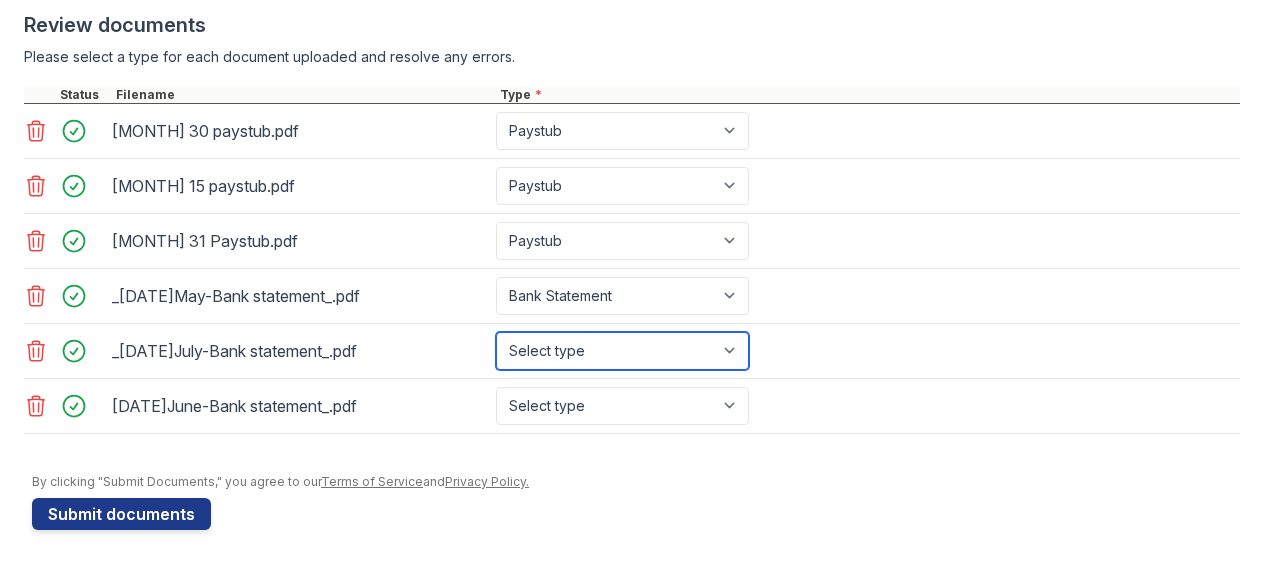 click on "Select type
Paystub
Bank Statement
Offer Letter
Tax Documents
Benefit Award Letter
Investment Account Statement
Other" at bounding box center [622, 351] 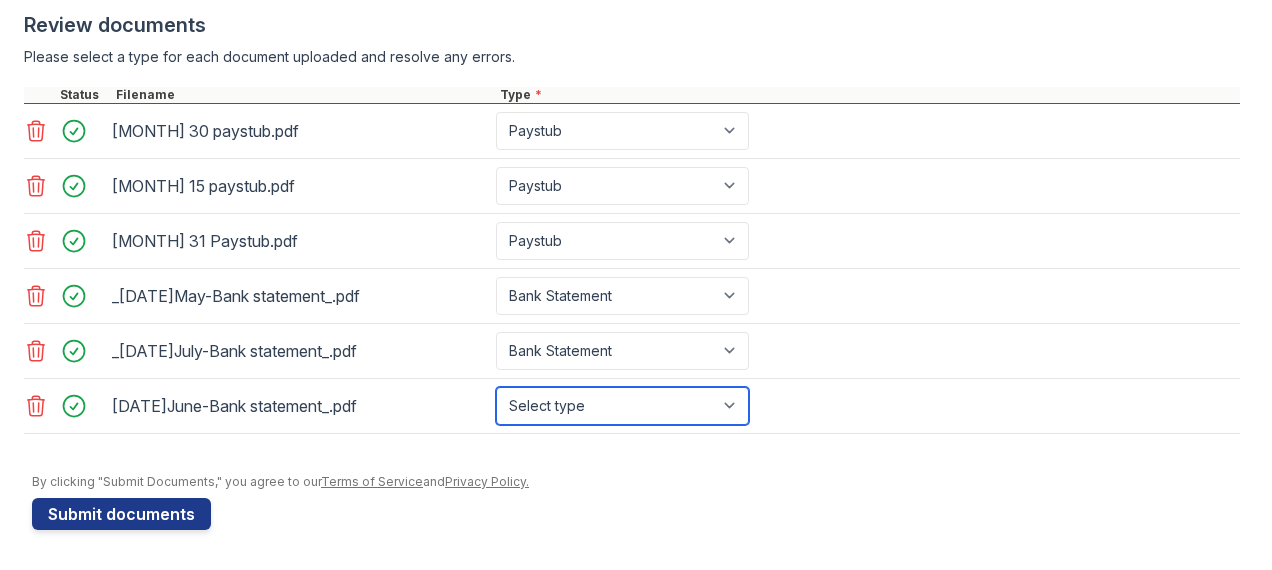 click on "Select type
Paystub
Bank Statement
Offer Letter
Tax Documents
Benefit Award Letter
Investment Account Statement
Other" at bounding box center [622, 406] 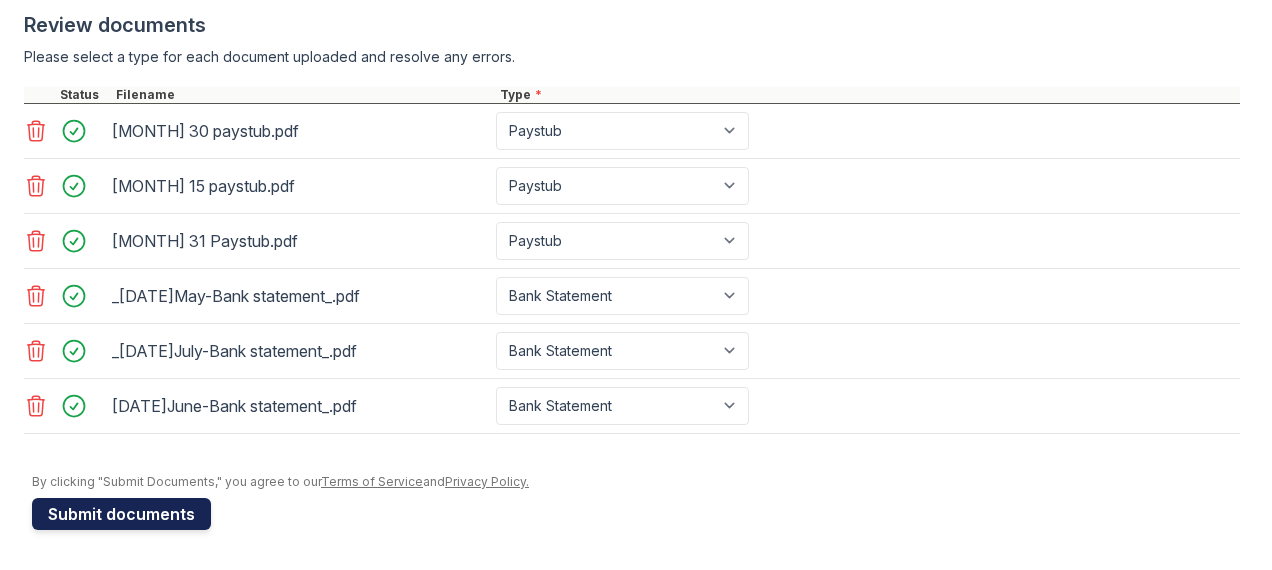 drag, startPoint x: 157, startPoint y: 514, endPoint x: 173, endPoint y: 510, distance: 16.492422 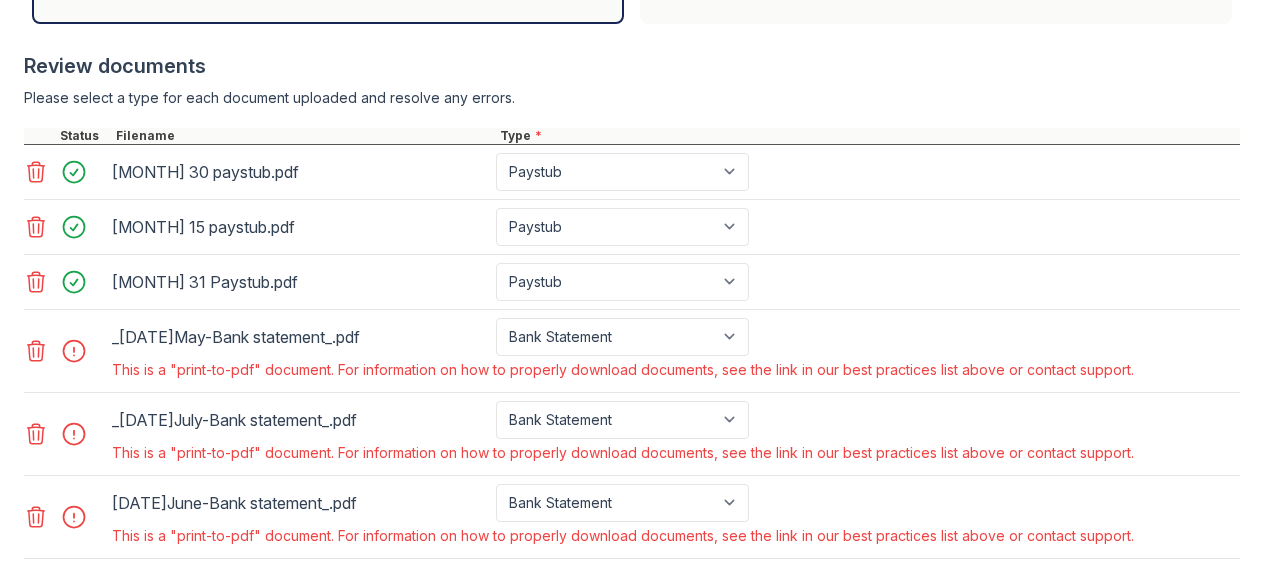 scroll, scrollTop: 900, scrollLeft: 0, axis: vertical 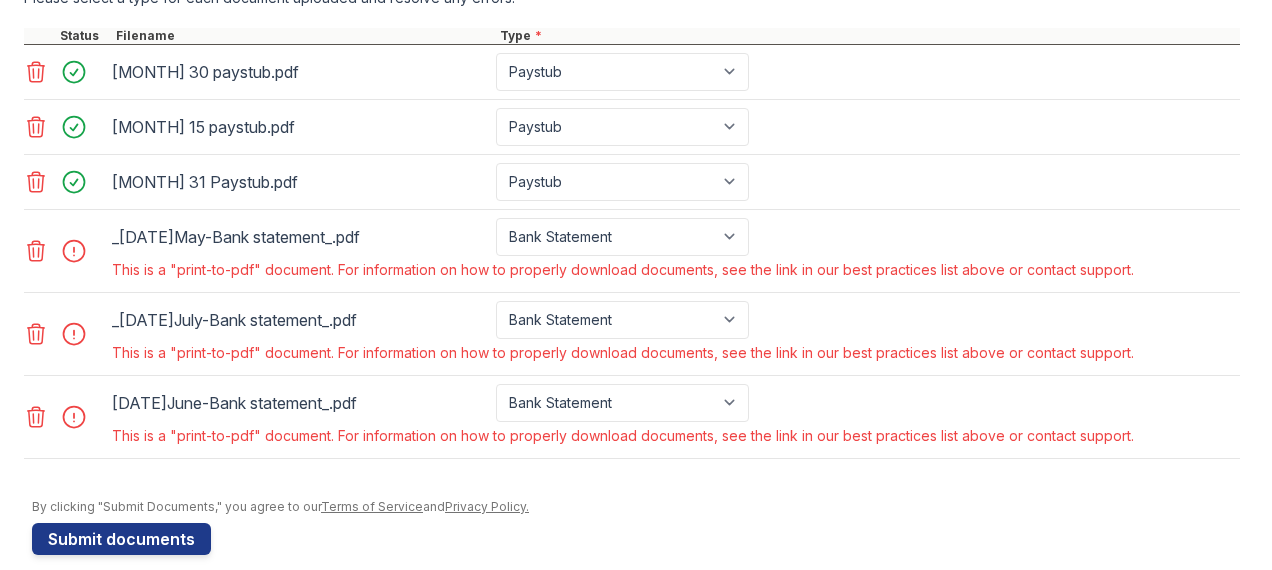 click 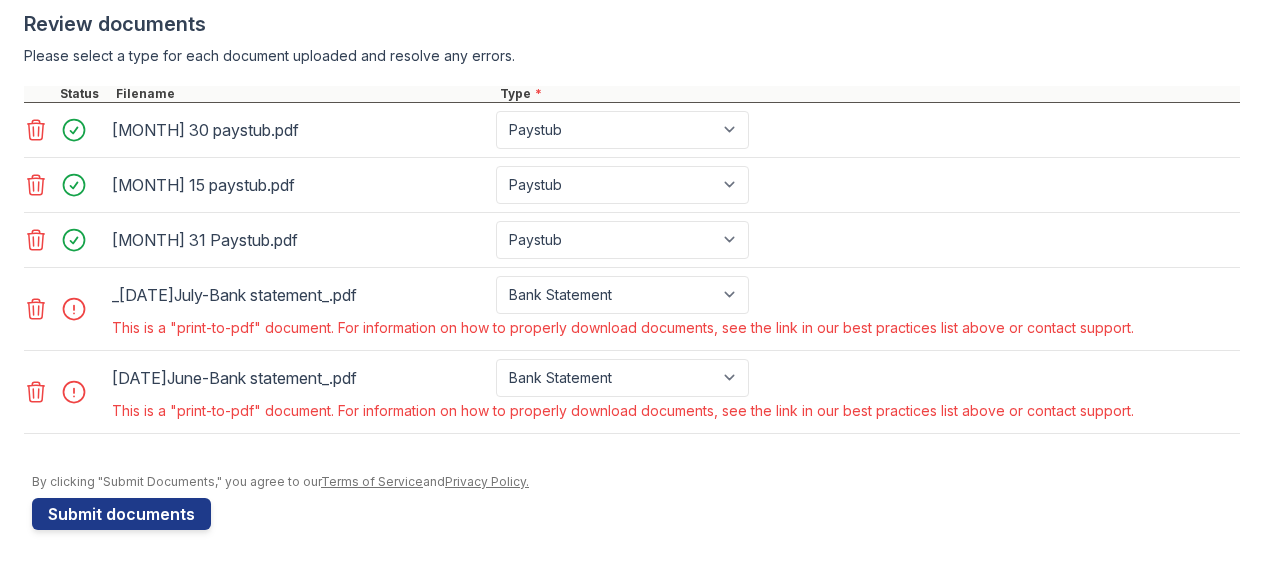 click 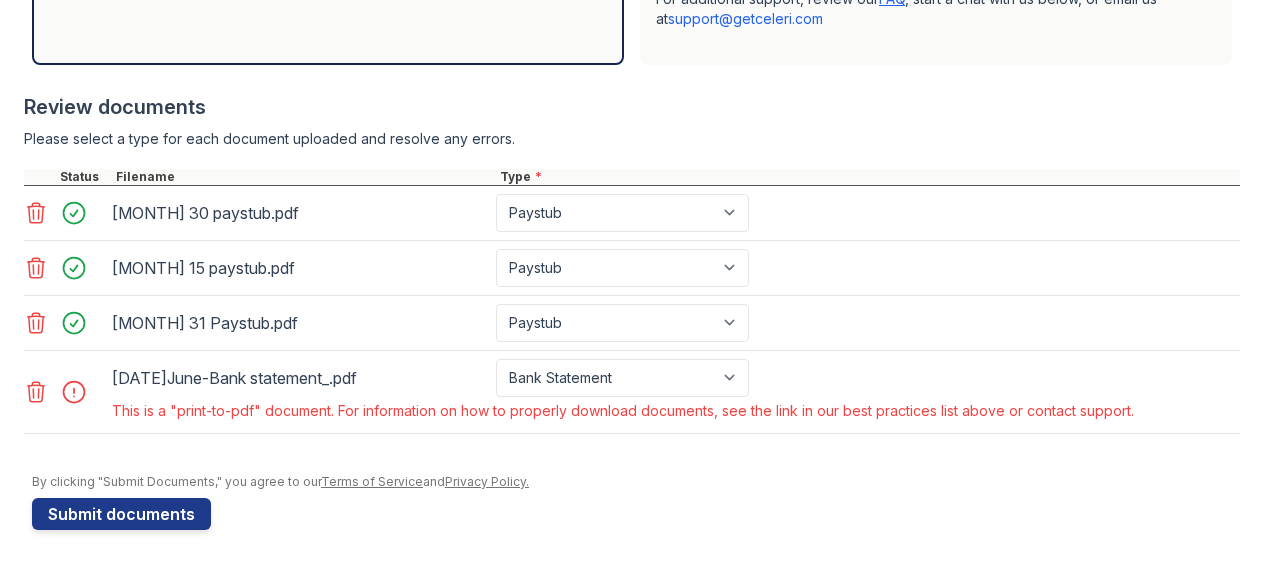 drag, startPoint x: 40, startPoint y: 396, endPoint x: 46, endPoint y: 380, distance: 17.088007 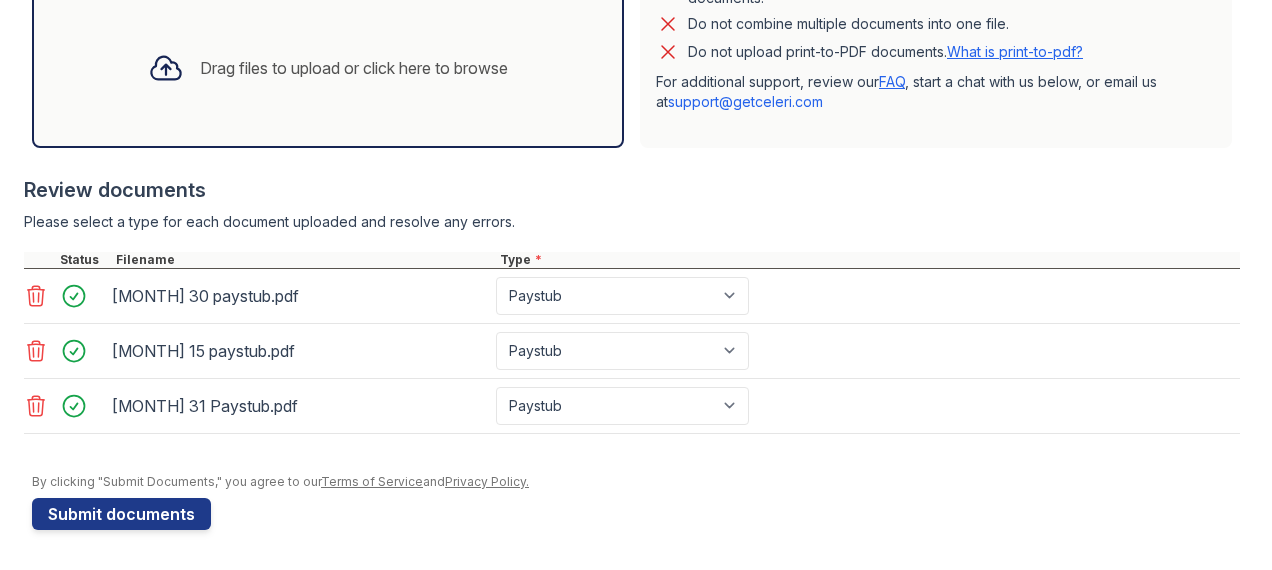 click on "Drag files to upload or click here to browse" at bounding box center [354, 68] 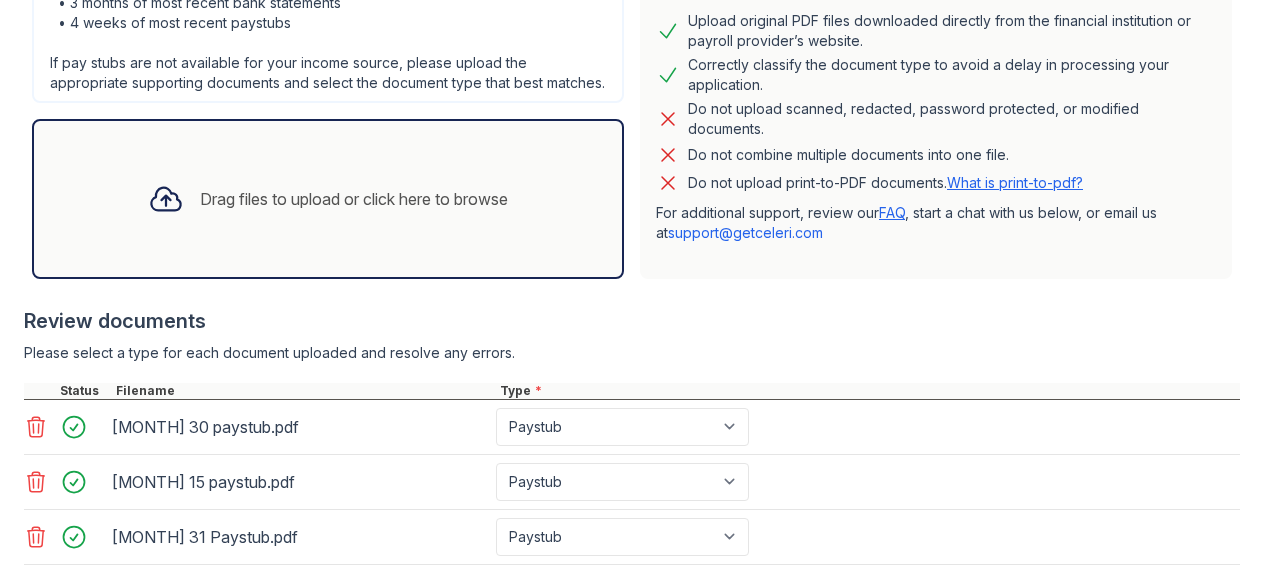 scroll, scrollTop: 745, scrollLeft: 0, axis: vertical 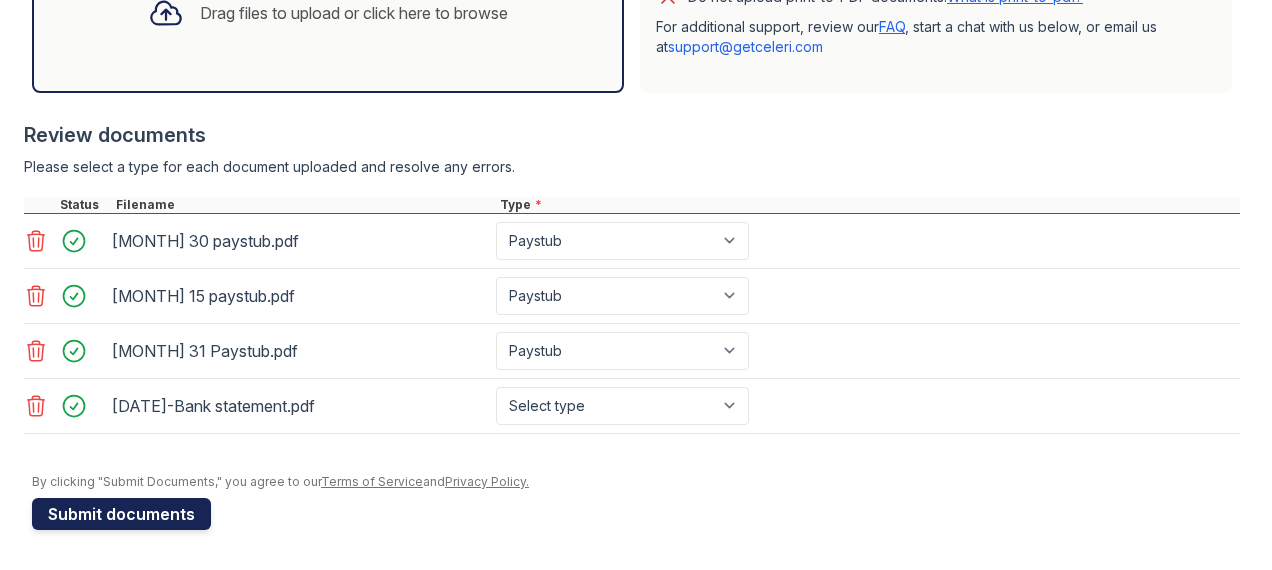 click on "Submit documents" at bounding box center [121, 514] 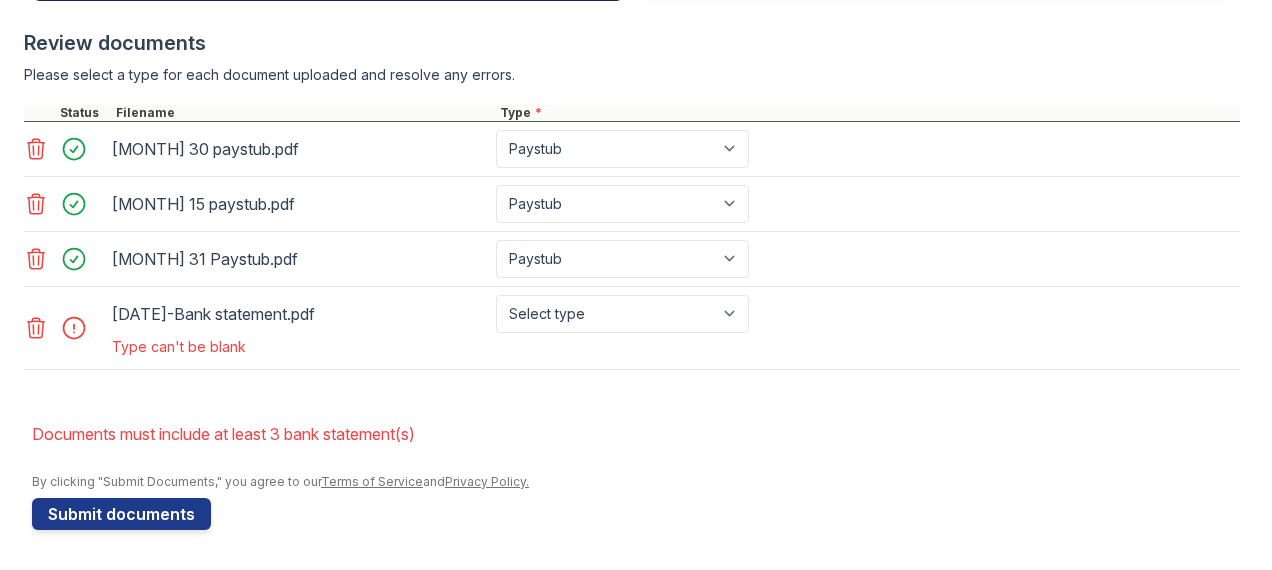 scroll, scrollTop: 837, scrollLeft: 0, axis: vertical 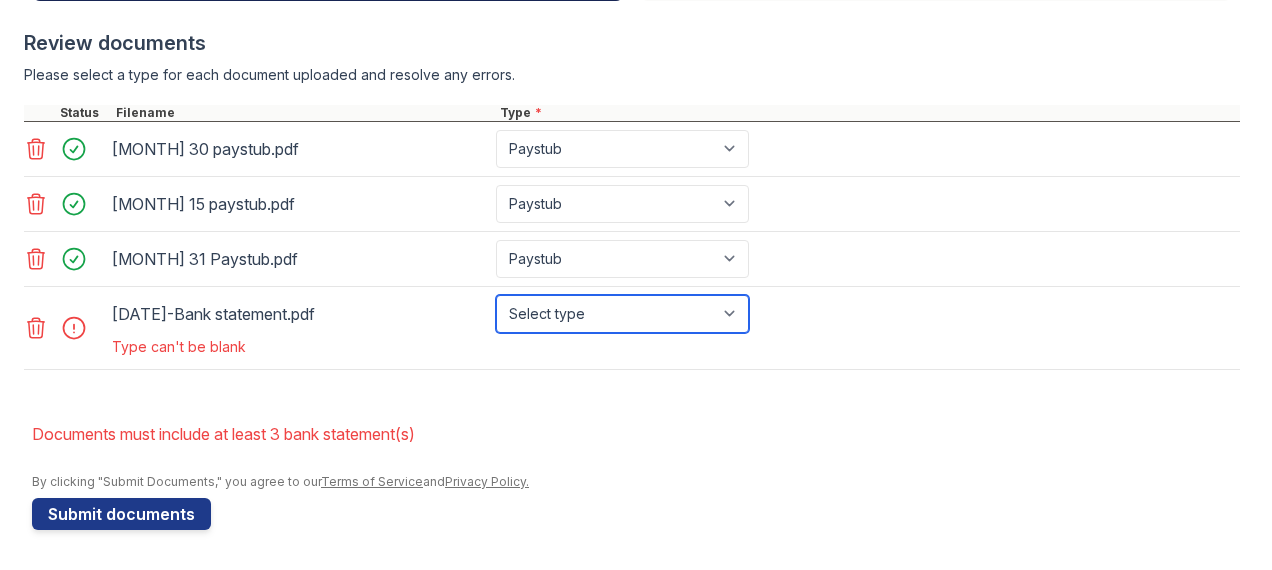 click on "Select type
Paystub
Bank Statement
Offer Letter
Tax Documents
Benefit Award Letter
Investment Account Statement
Other" at bounding box center (622, 314) 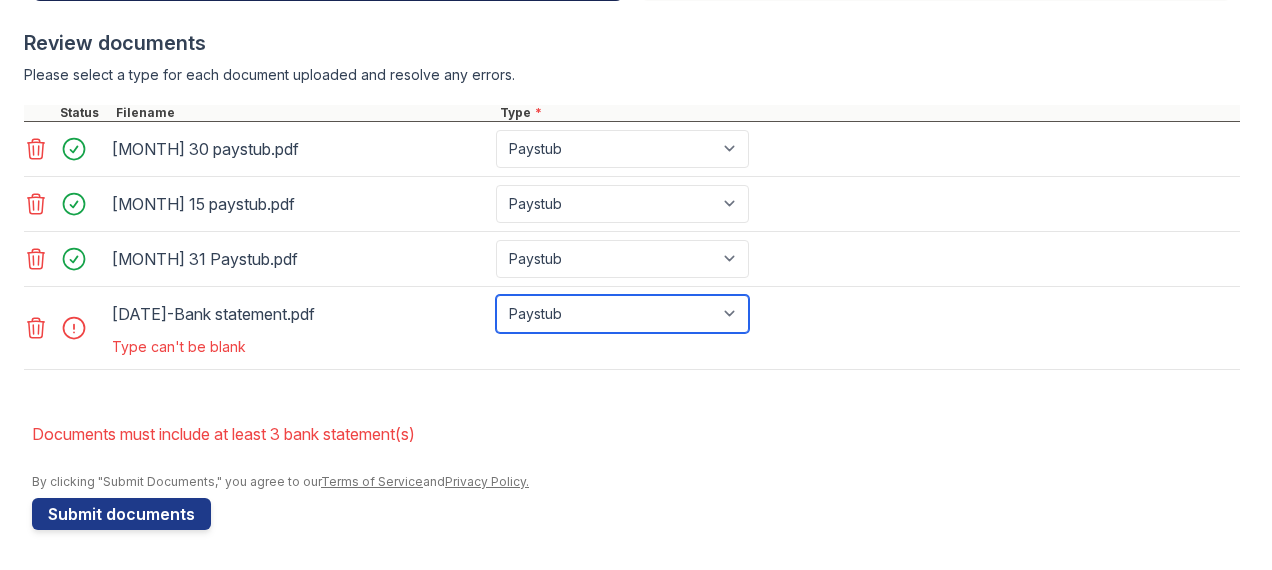 click on "Select type
Paystub
Bank Statement
Offer Letter
Tax Documents
Benefit Award Letter
Investment Account Statement
Other" at bounding box center [622, 314] 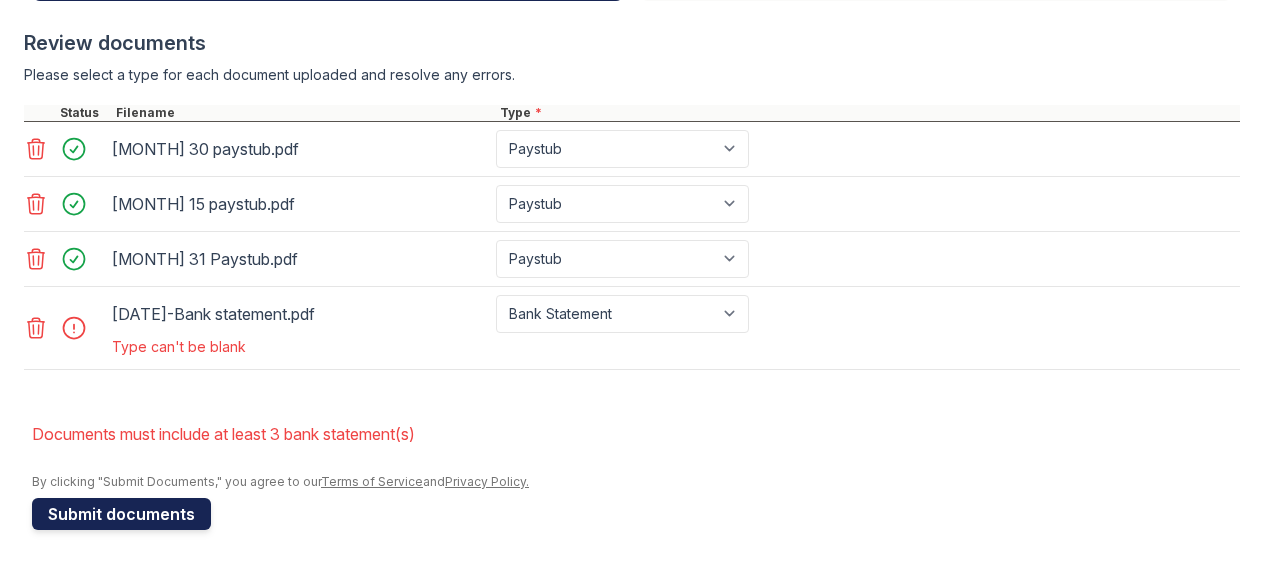 click on "Submit documents" at bounding box center (121, 514) 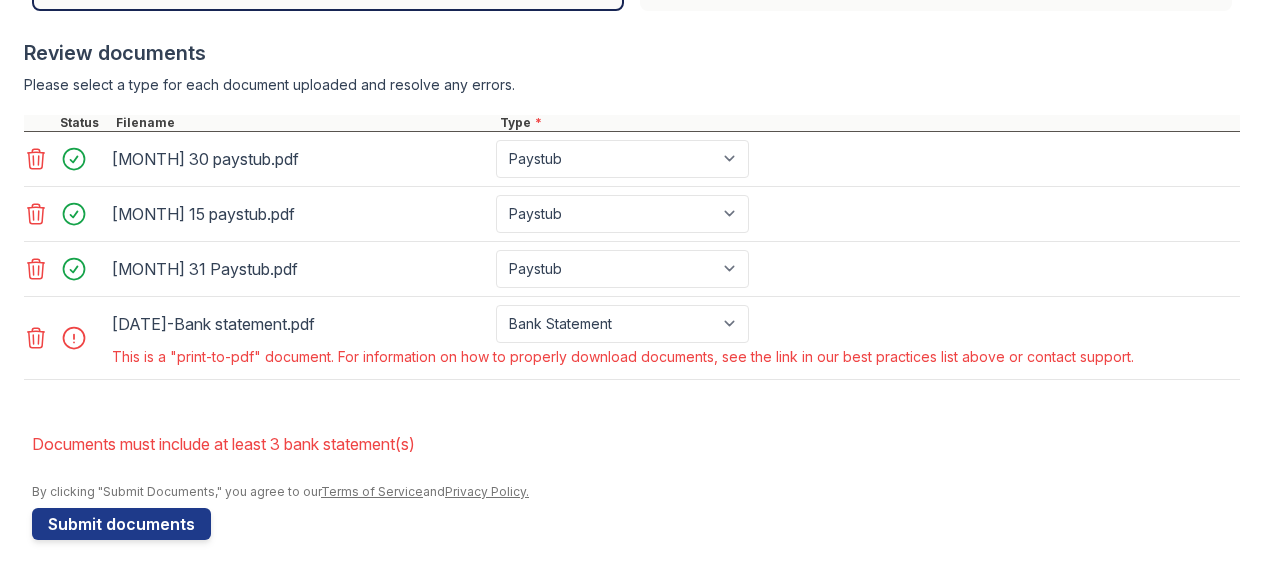scroll, scrollTop: 837, scrollLeft: 0, axis: vertical 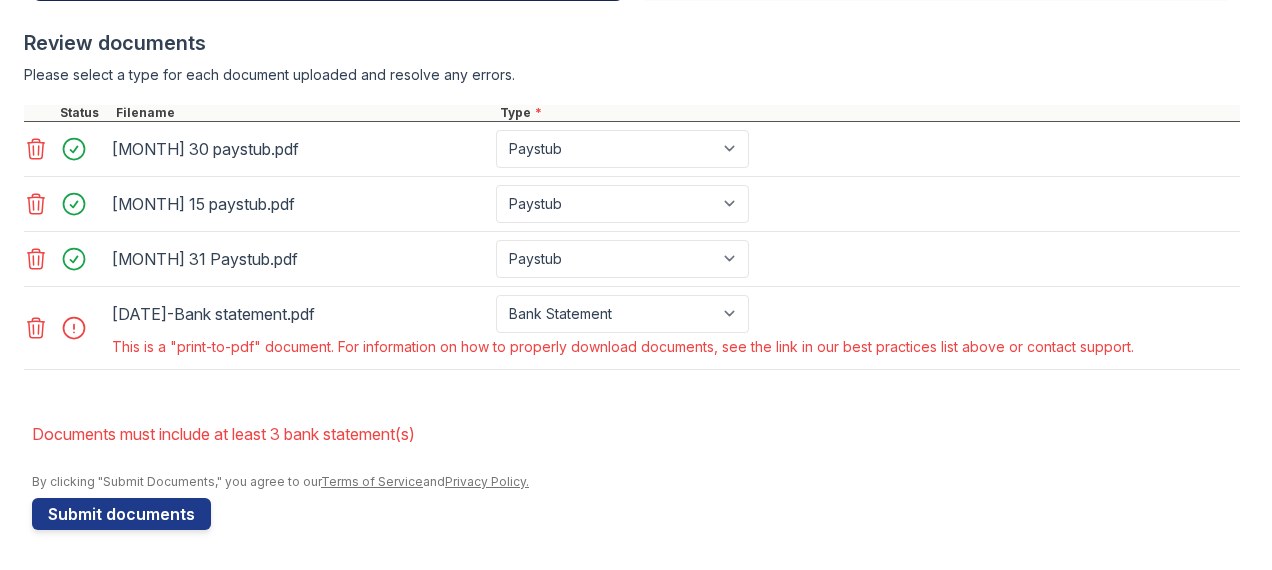 click 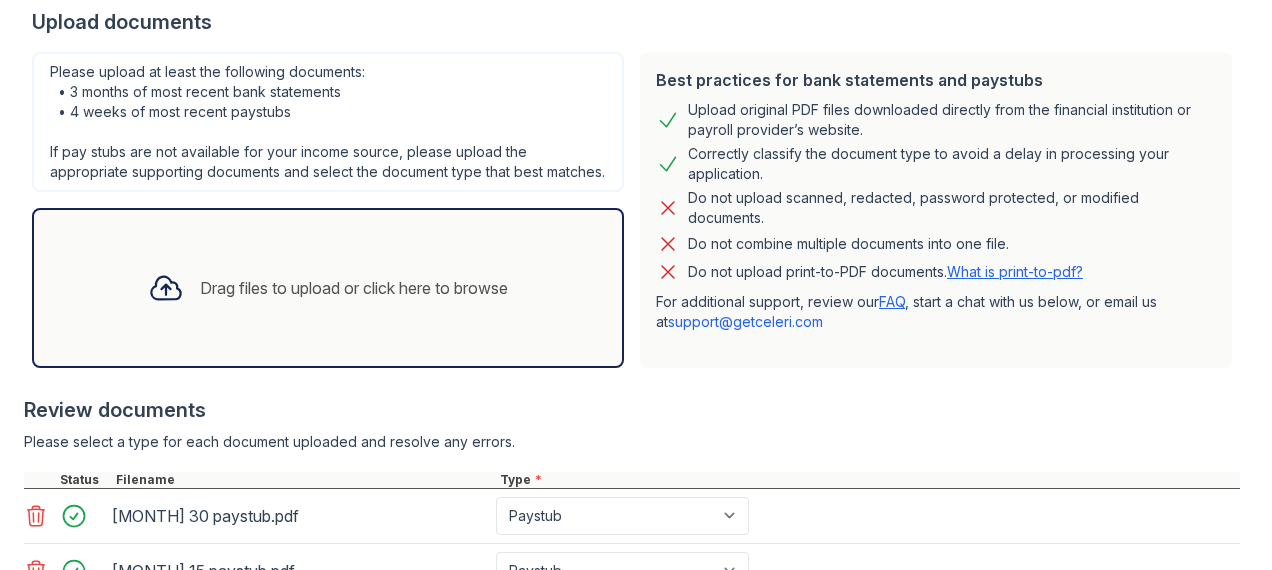 scroll, scrollTop: 455, scrollLeft: 0, axis: vertical 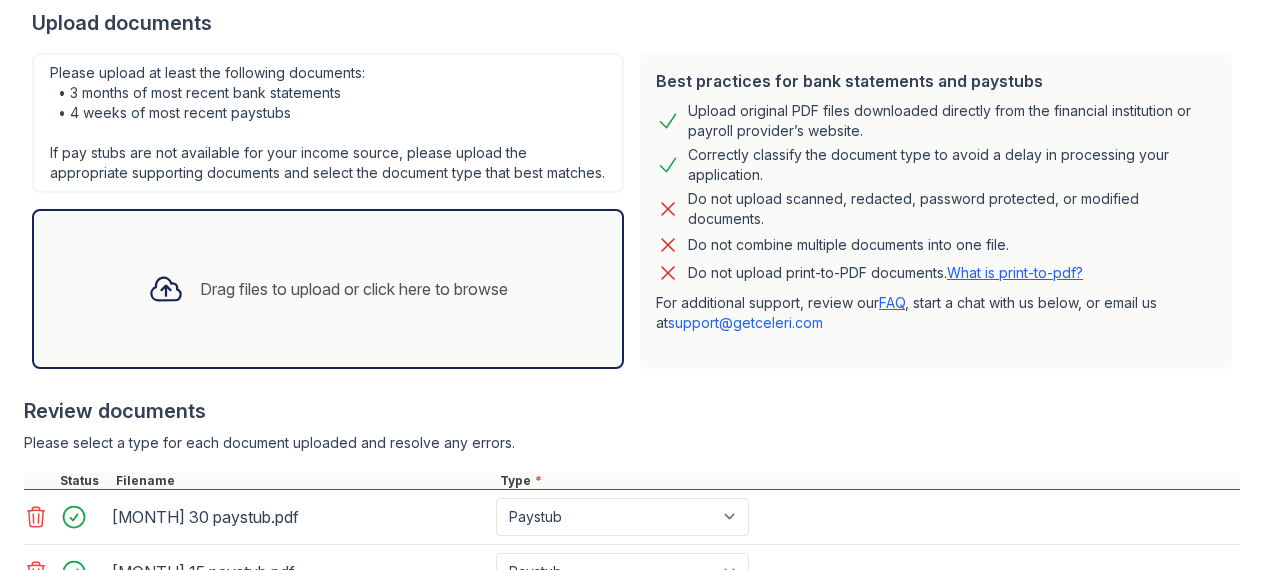 click on "Drag files to upload or click here to browse" at bounding box center (354, 289) 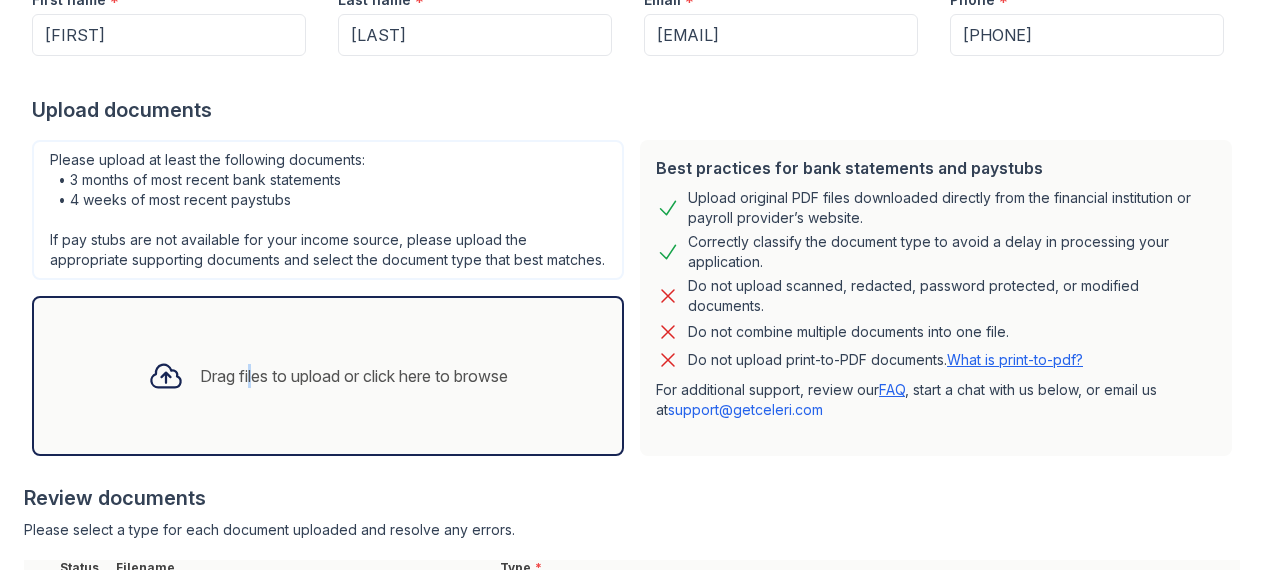 scroll, scrollTop: 309, scrollLeft: 0, axis: vertical 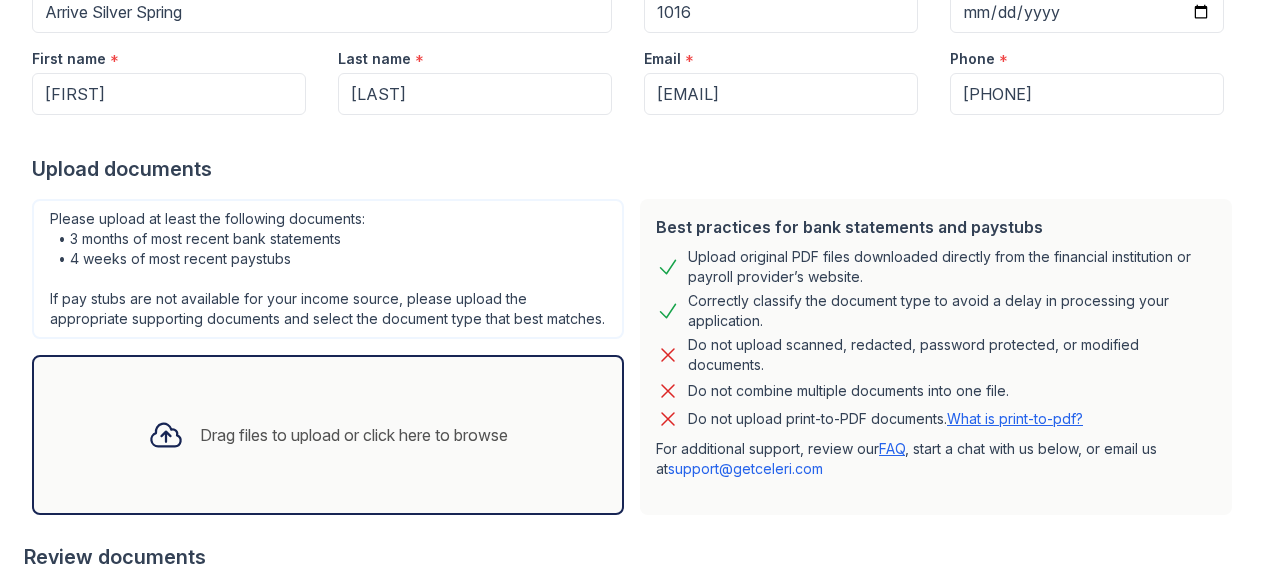 click on "Drag files to upload or click here to browse" at bounding box center (354, 435) 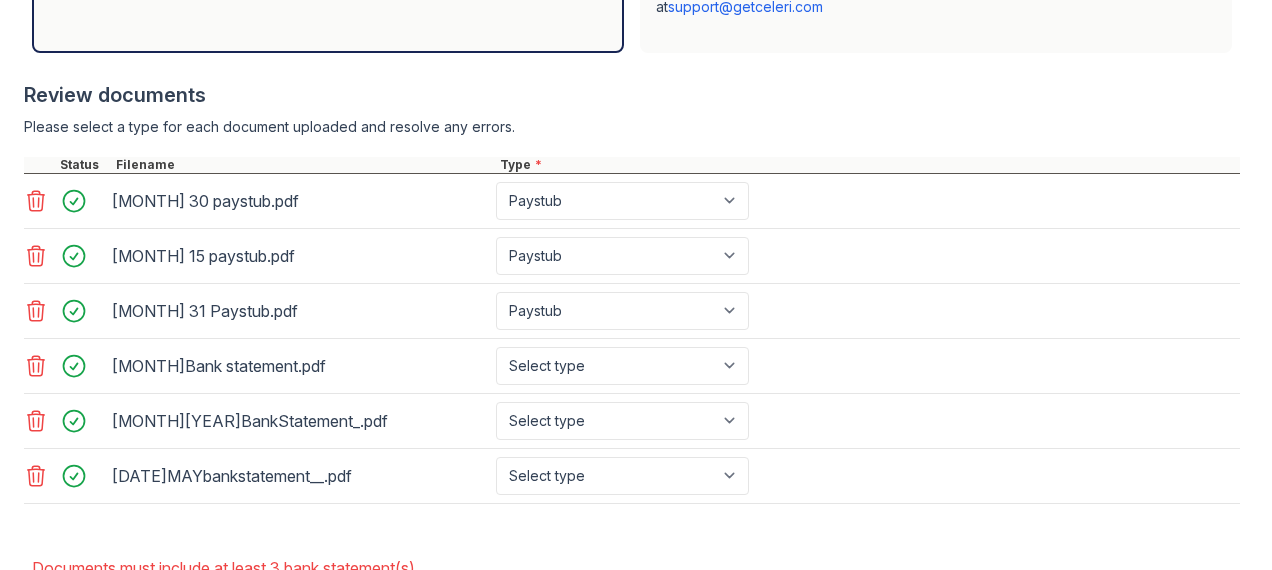 scroll, scrollTop: 909, scrollLeft: 0, axis: vertical 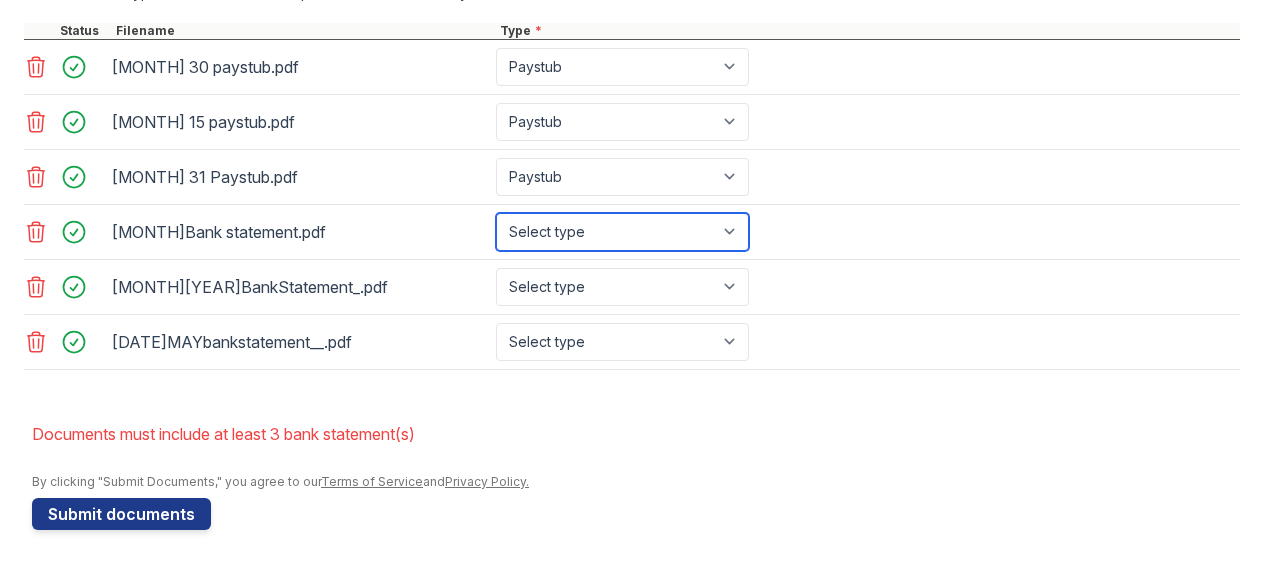 click on "Select type
Paystub
Bank Statement
Offer Letter
Tax Documents
Benefit Award Letter
Investment Account Statement
Other" at bounding box center (622, 232) 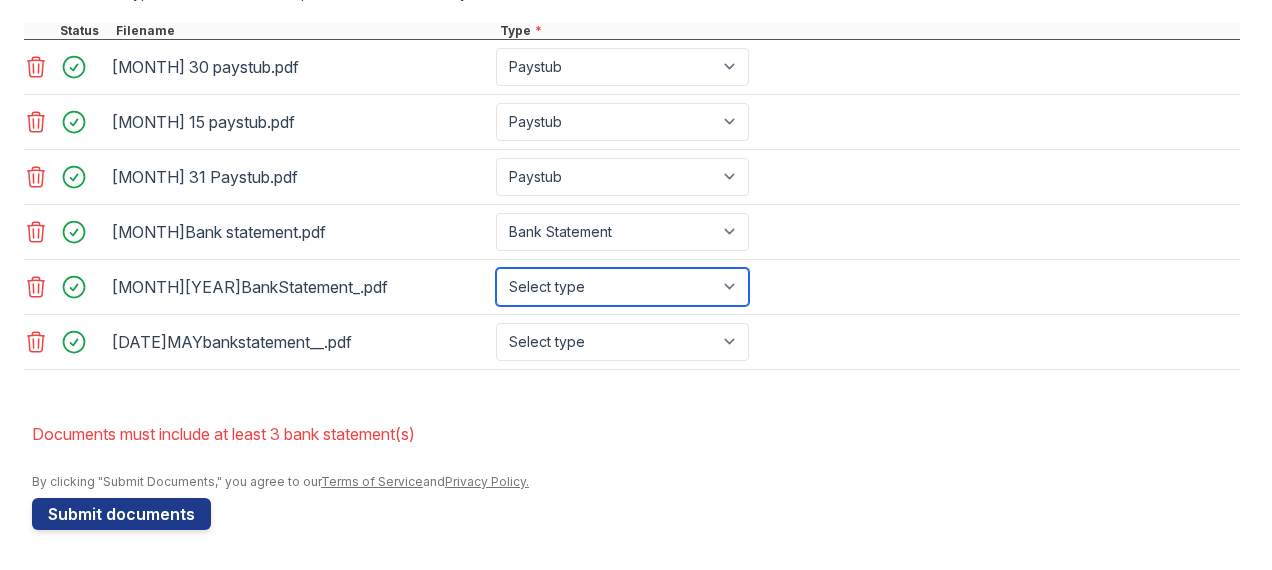 click on "Select type
Paystub
Bank Statement
Offer Letter
Tax Documents
Benefit Award Letter
Investment Account Statement
Other" at bounding box center (622, 287) 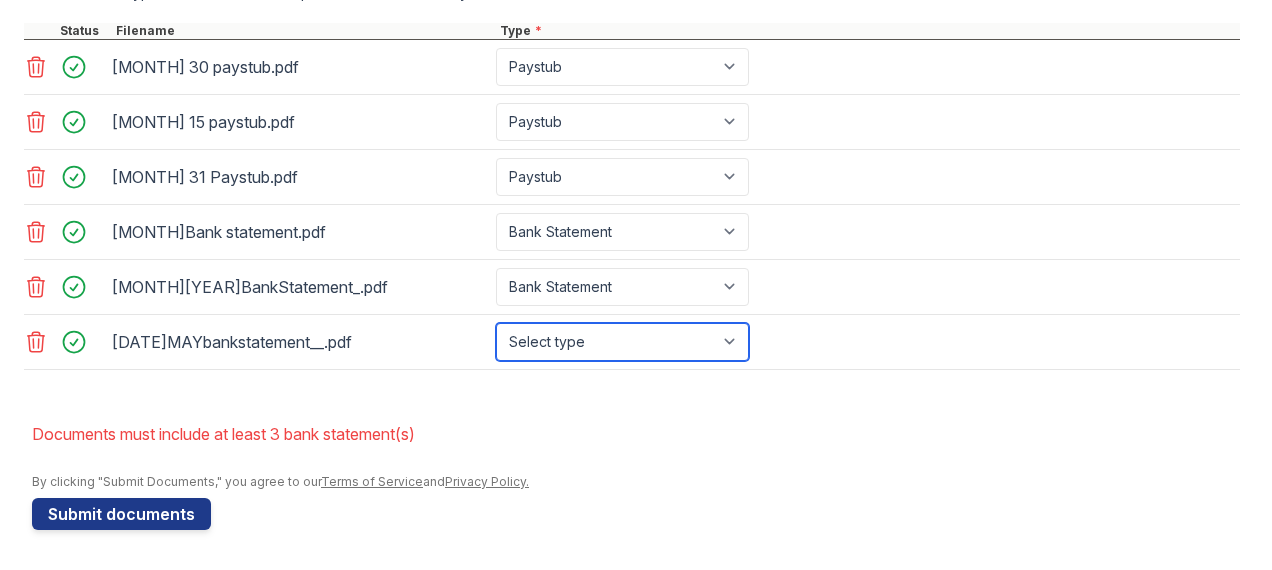 click on "Select type
Paystub
Bank Statement
Offer Letter
Tax Documents
Benefit Award Letter
Investment Account Statement
Other" at bounding box center (622, 342) 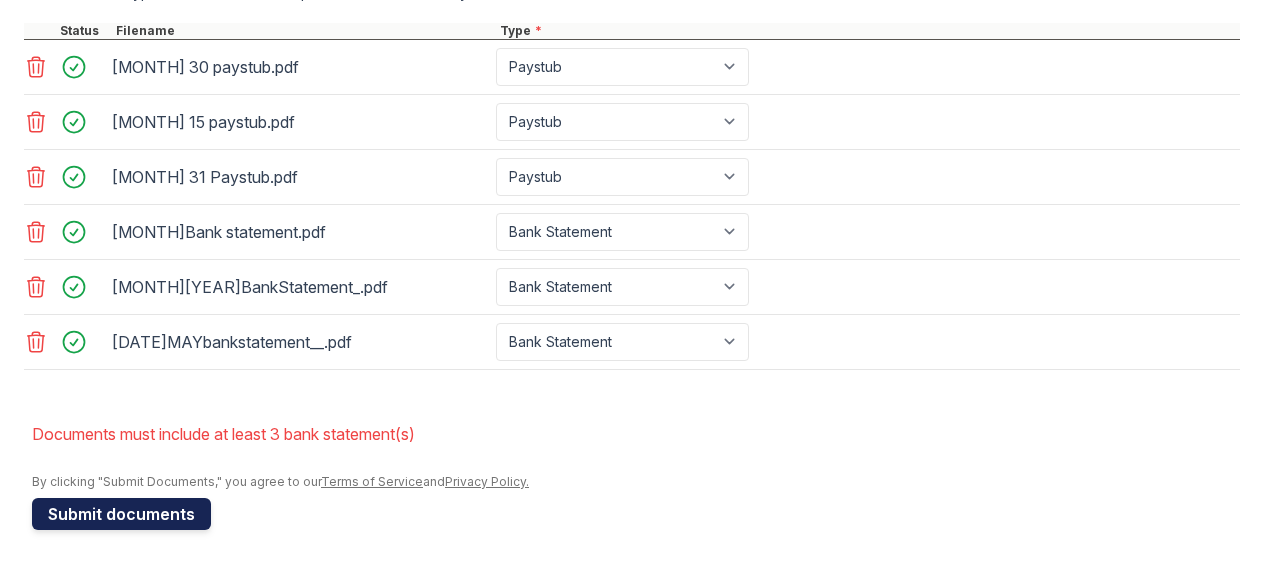 click on "Submit documents" at bounding box center (121, 514) 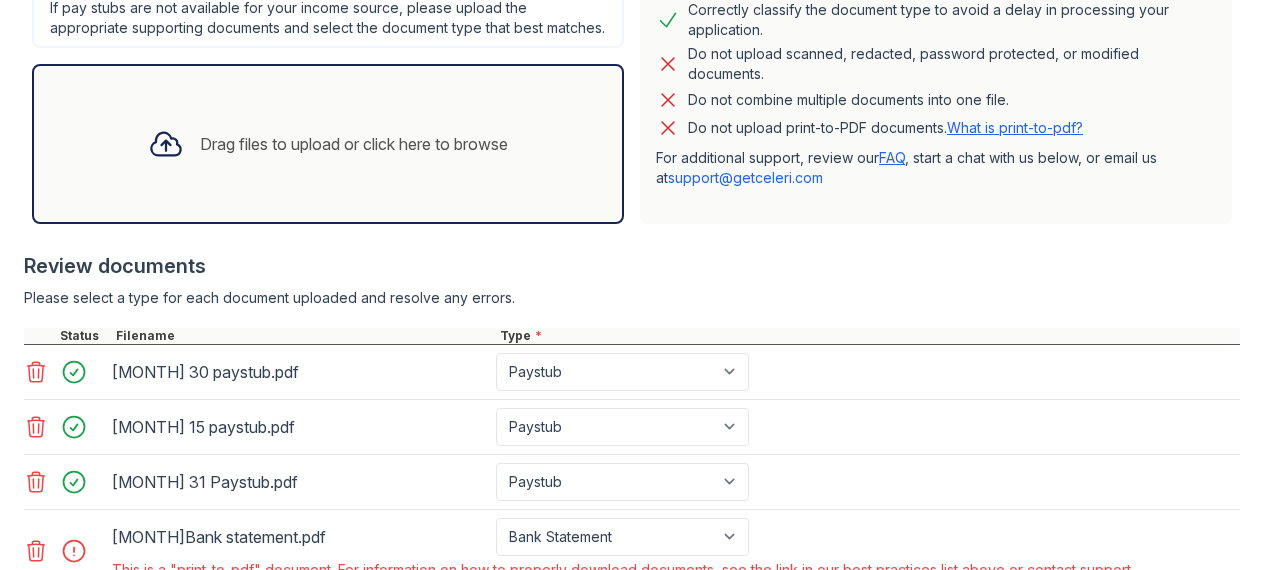 scroll, scrollTop: 937, scrollLeft: 0, axis: vertical 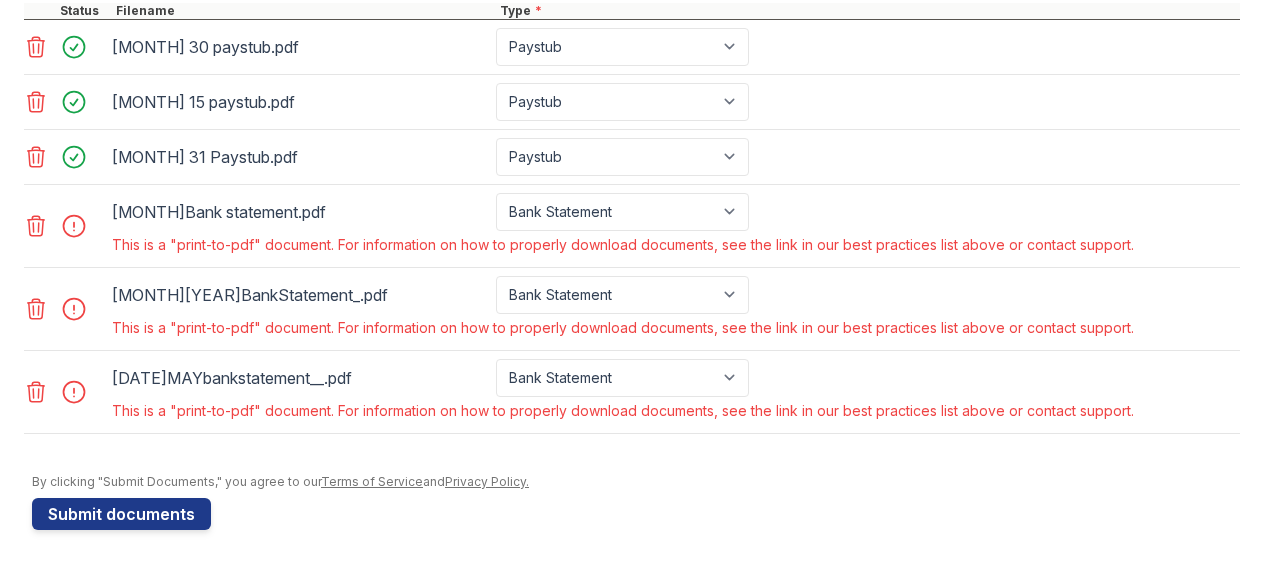 click 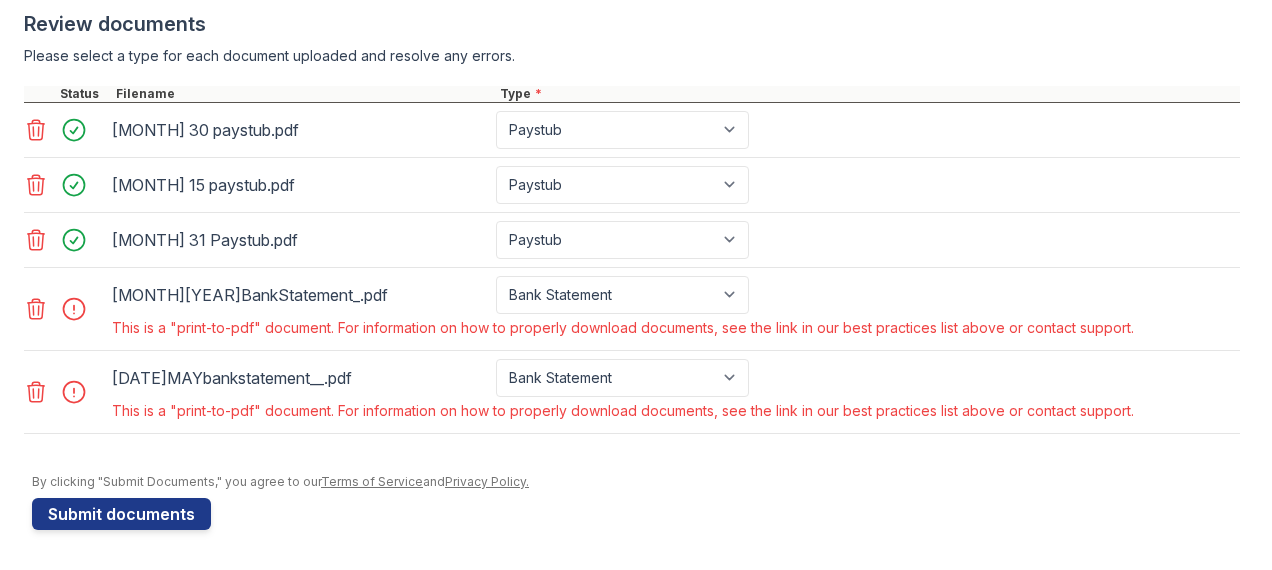 click 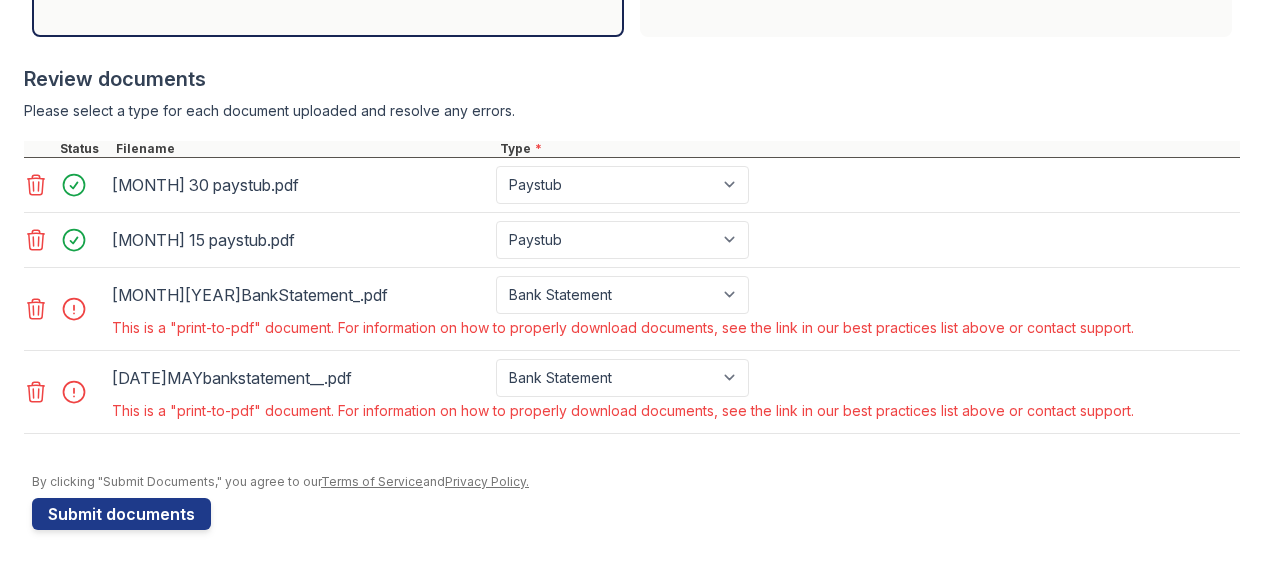 click at bounding box center [66, 309] 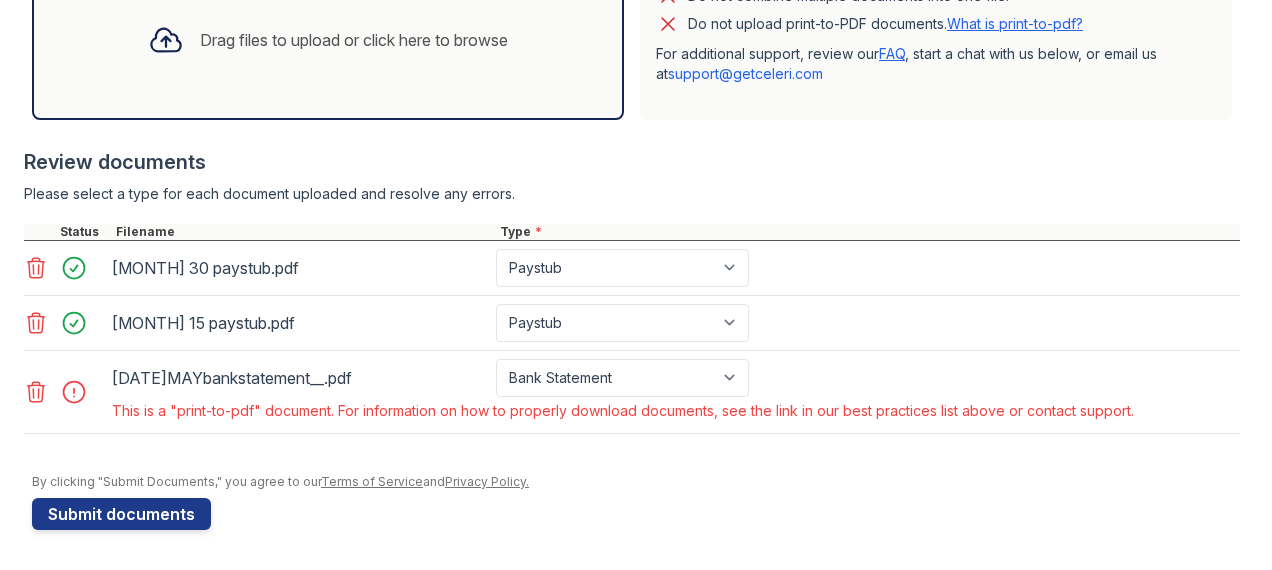 click 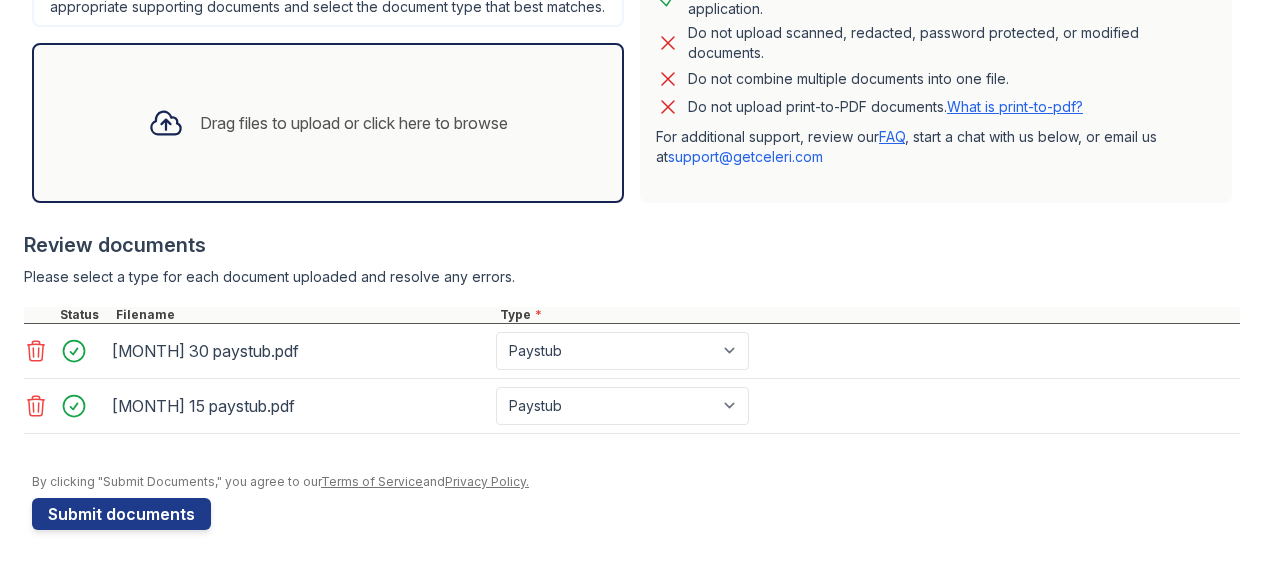 click on "Drag files to upload or click here to browse" at bounding box center [354, 123] 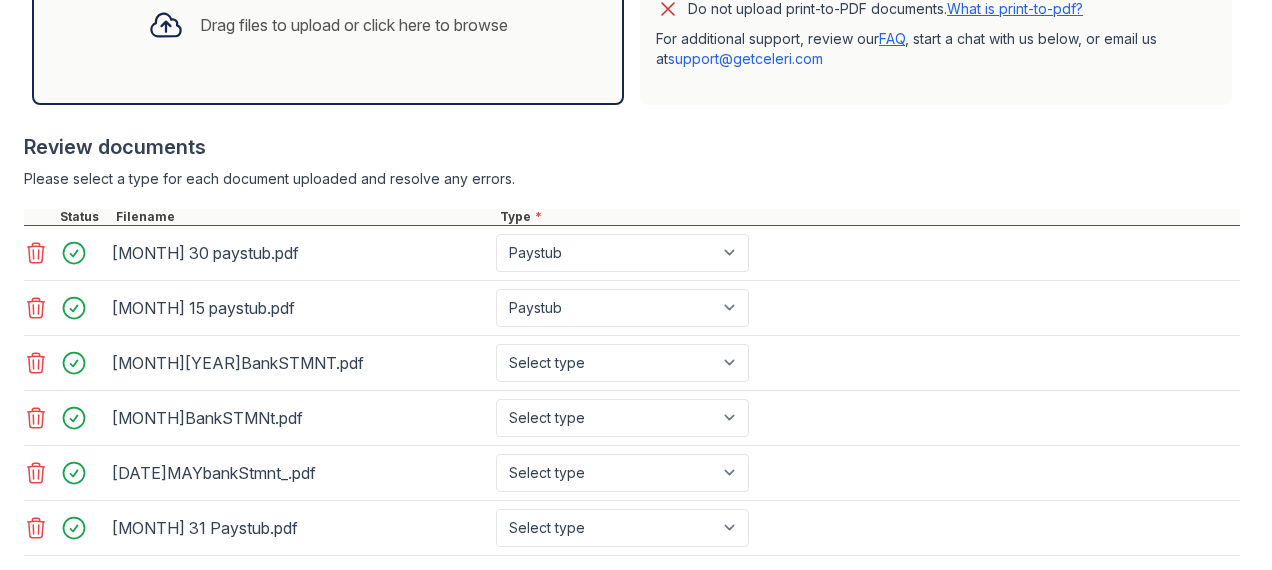 scroll, scrollTop: 853, scrollLeft: 0, axis: vertical 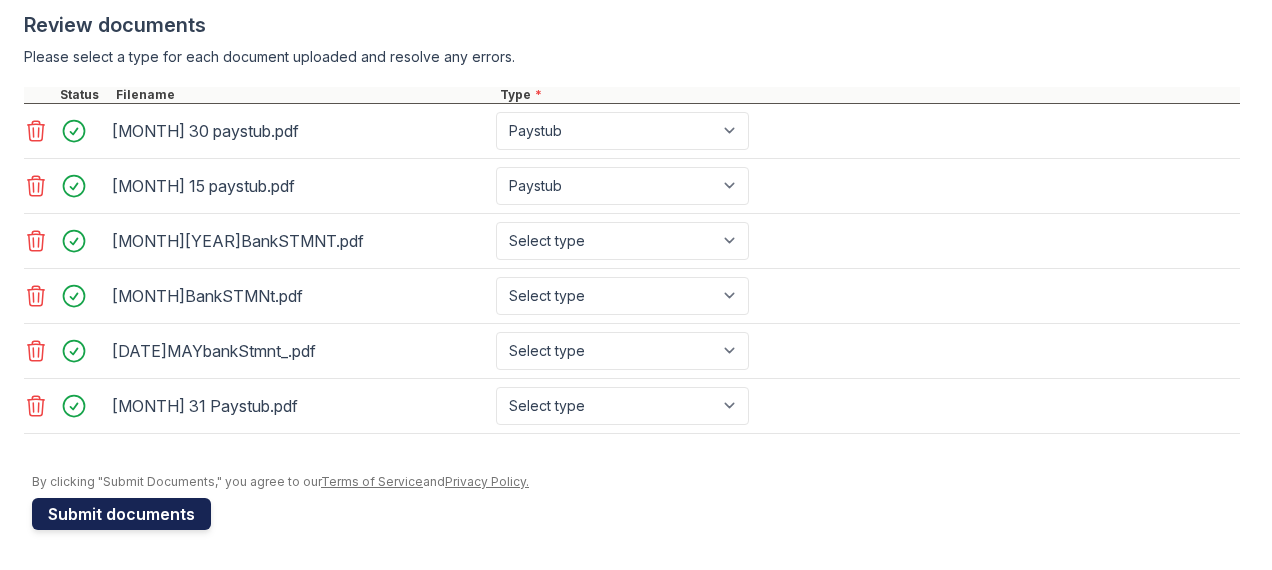 click on "Submit documents" at bounding box center [121, 514] 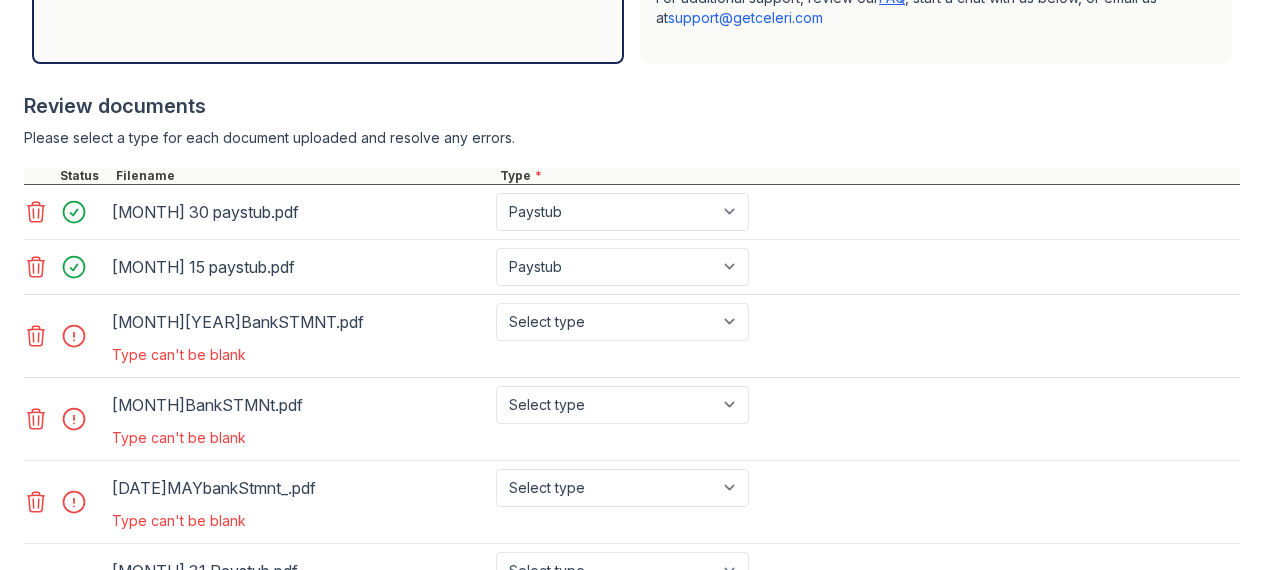 scroll, scrollTop: 700, scrollLeft: 0, axis: vertical 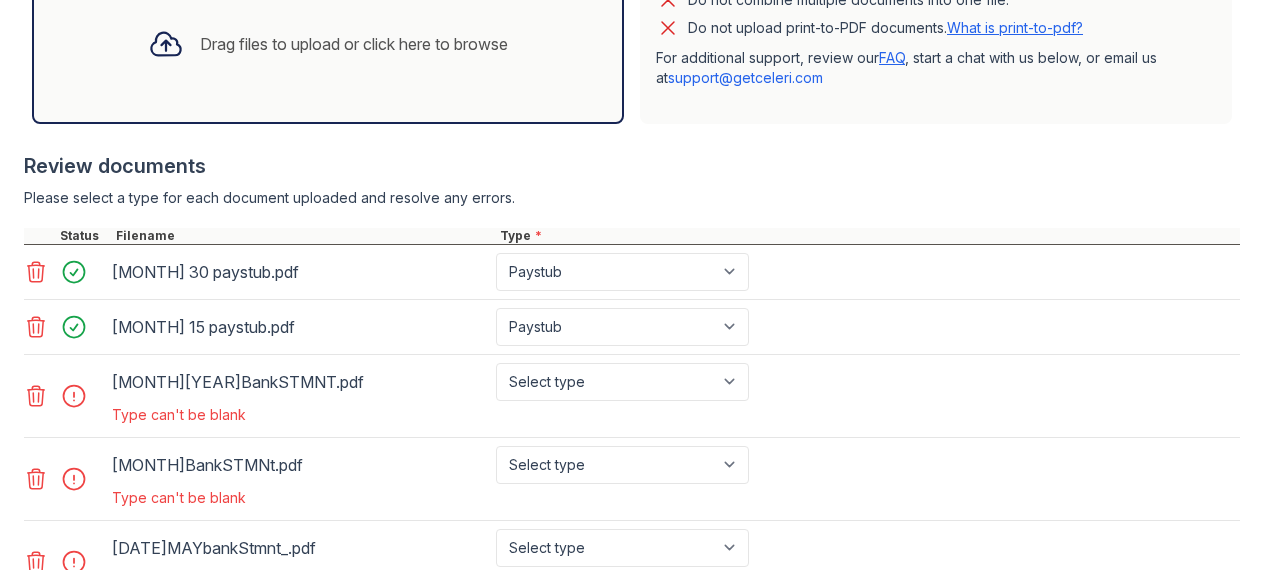 click on "Type can't be blank" at bounding box center (432, 415) 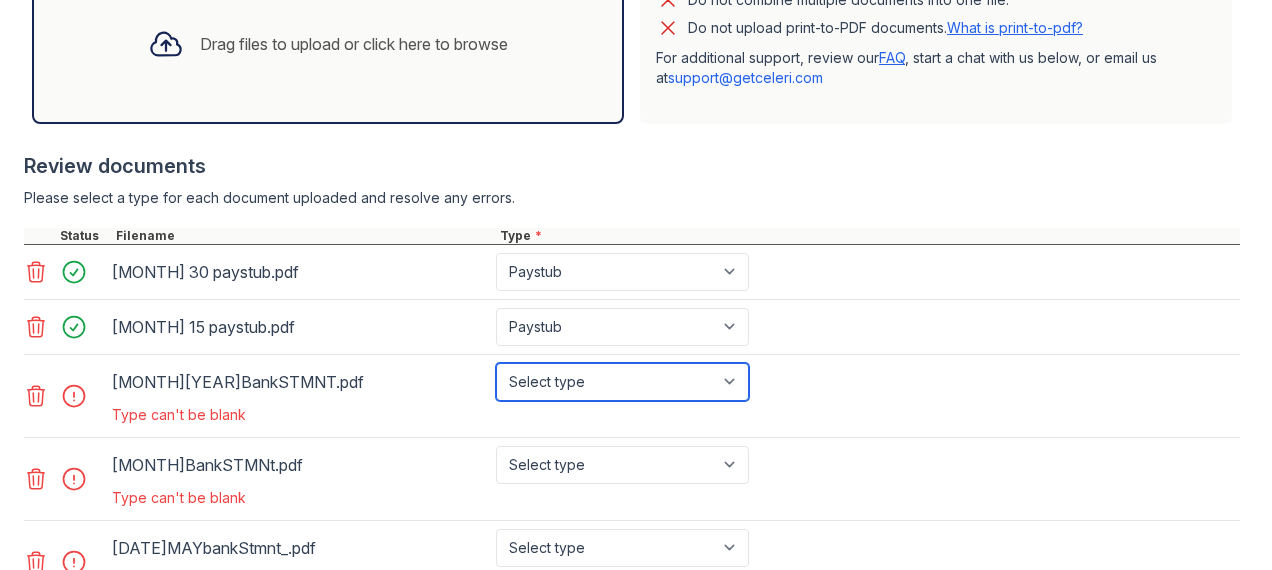 click on "Select type
Paystub
Bank Statement
Offer Letter
Tax Documents
Benefit Award Letter
Investment Account Statement
Other" at bounding box center (622, 382) 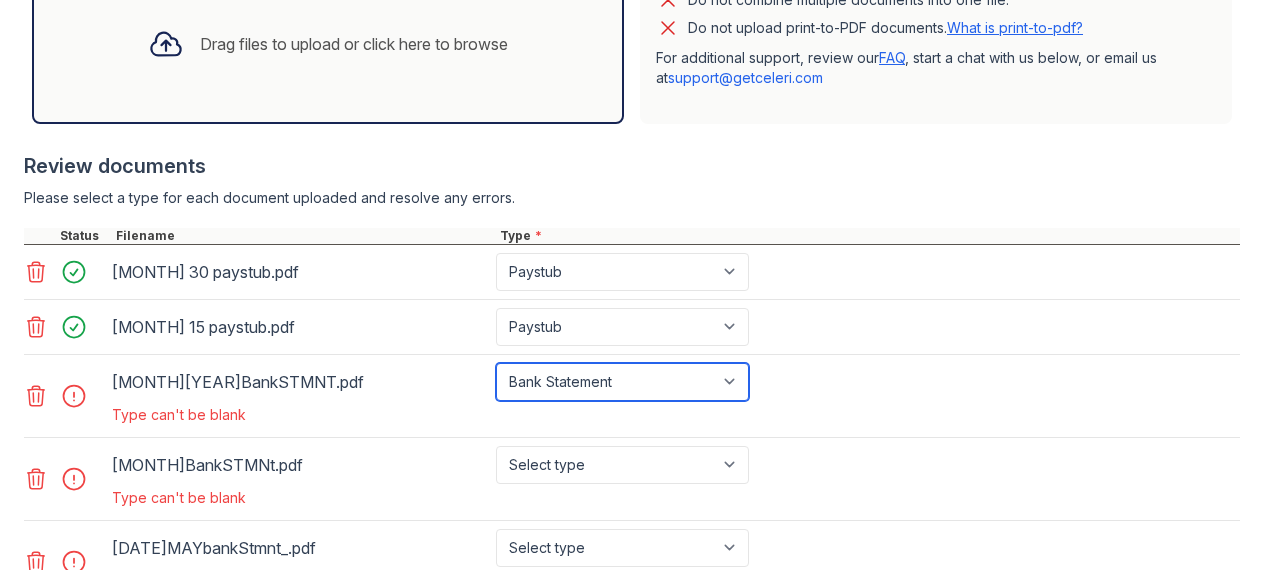 click on "Select type
Paystub
Bank Statement
Offer Letter
Tax Documents
Benefit Award Letter
Investment Account Statement
Other" at bounding box center (622, 382) 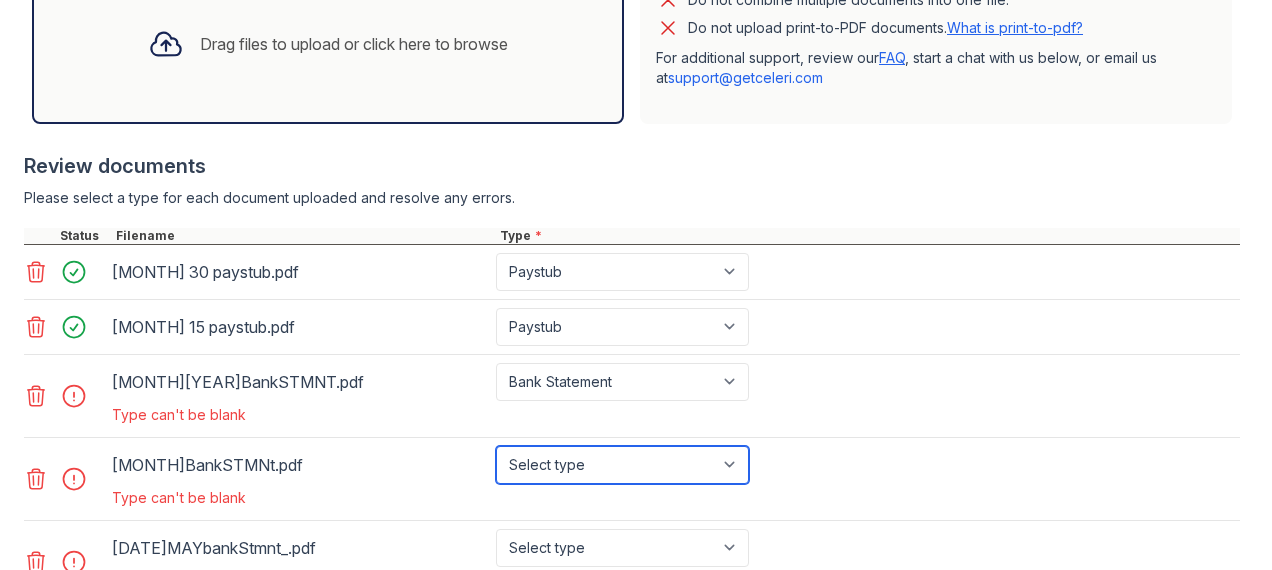 click on "Select type
Paystub
Bank Statement
Offer Letter
Tax Documents
Benefit Award Letter
Investment Account Statement
Other" at bounding box center (622, 465) 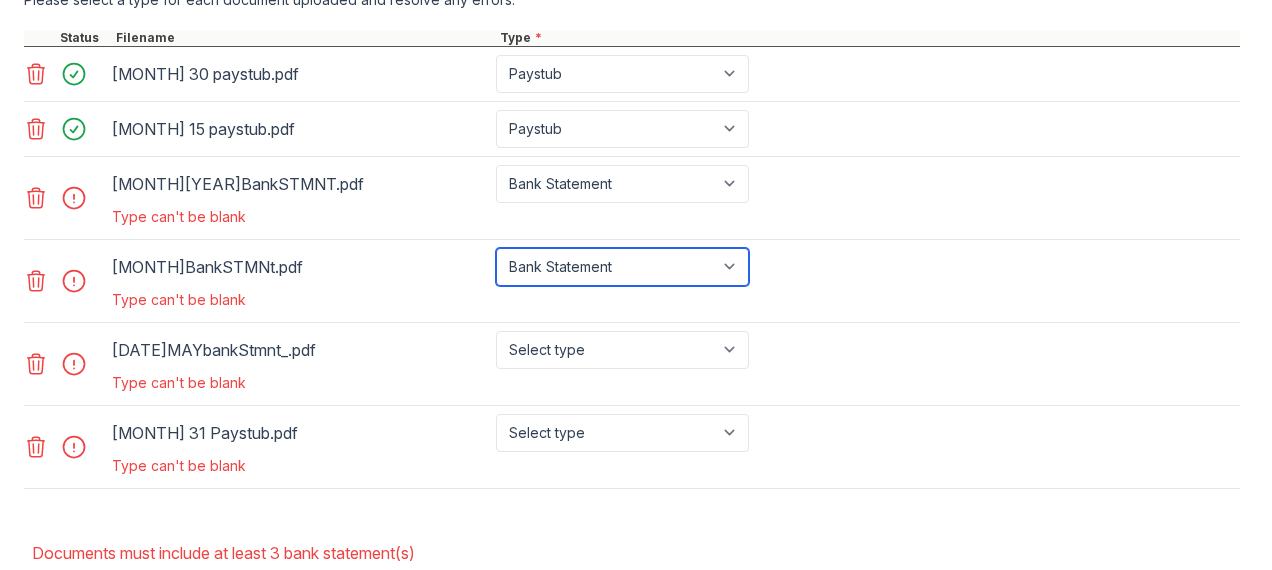 scroll, scrollTop: 900, scrollLeft: 0, axis: vertical 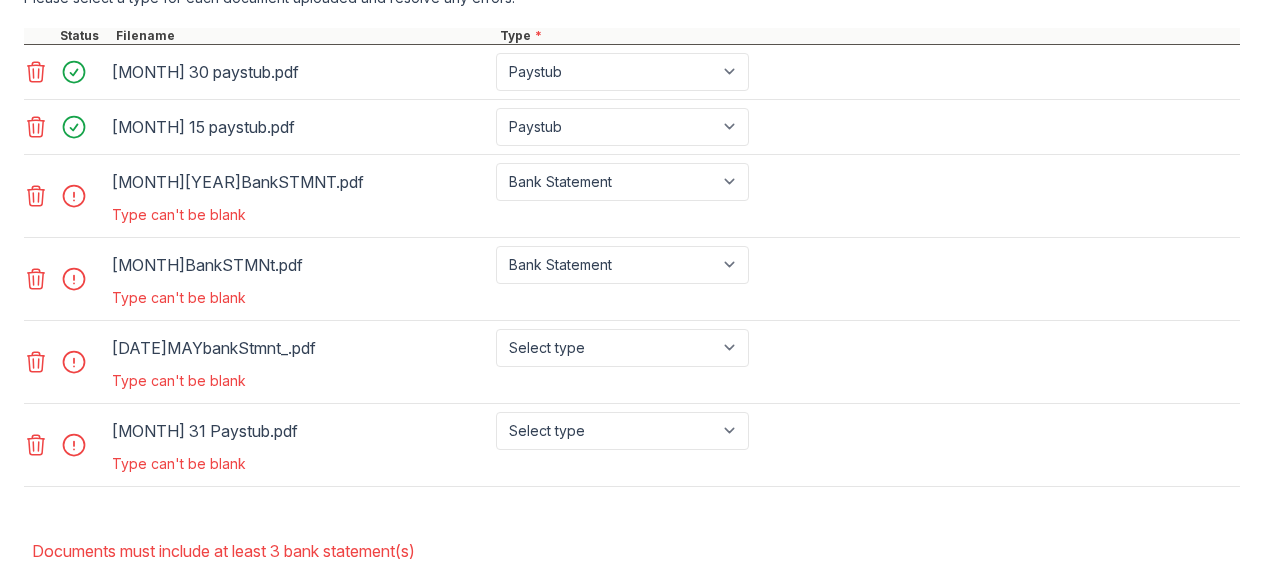 click on "Type can't be blank" at bounding box center (432, 381) 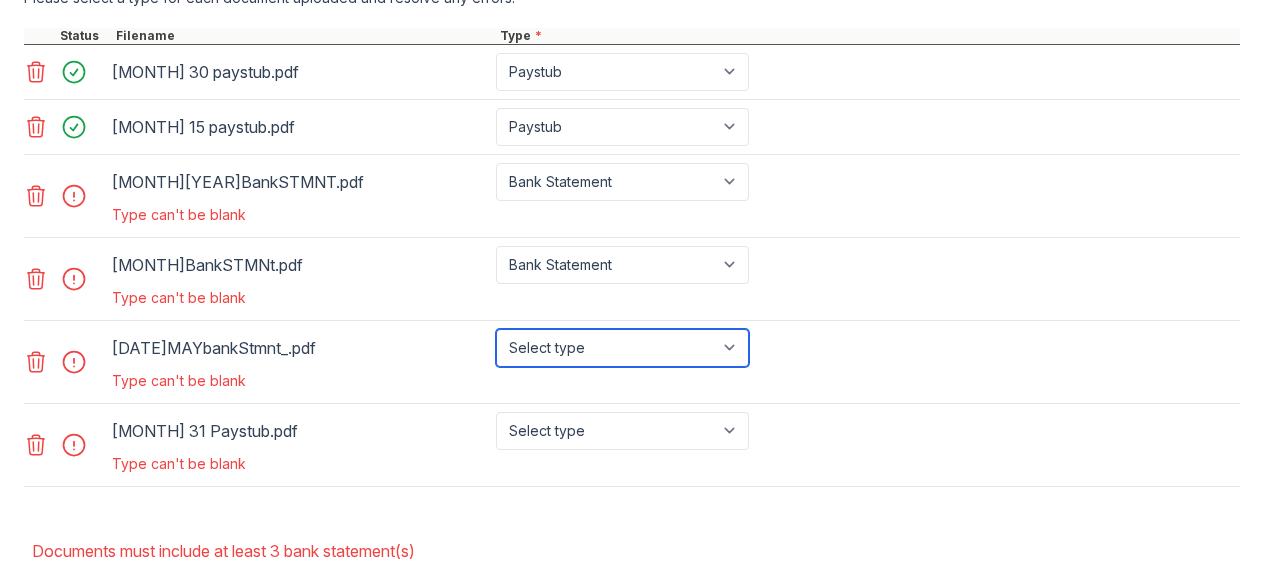 click on "Select type
Paystub
Bank Statement
Offer Letter
Tax Documents
Benefit Award Letter
Investment Account Statement
Other" at bounding box center [622, 348] 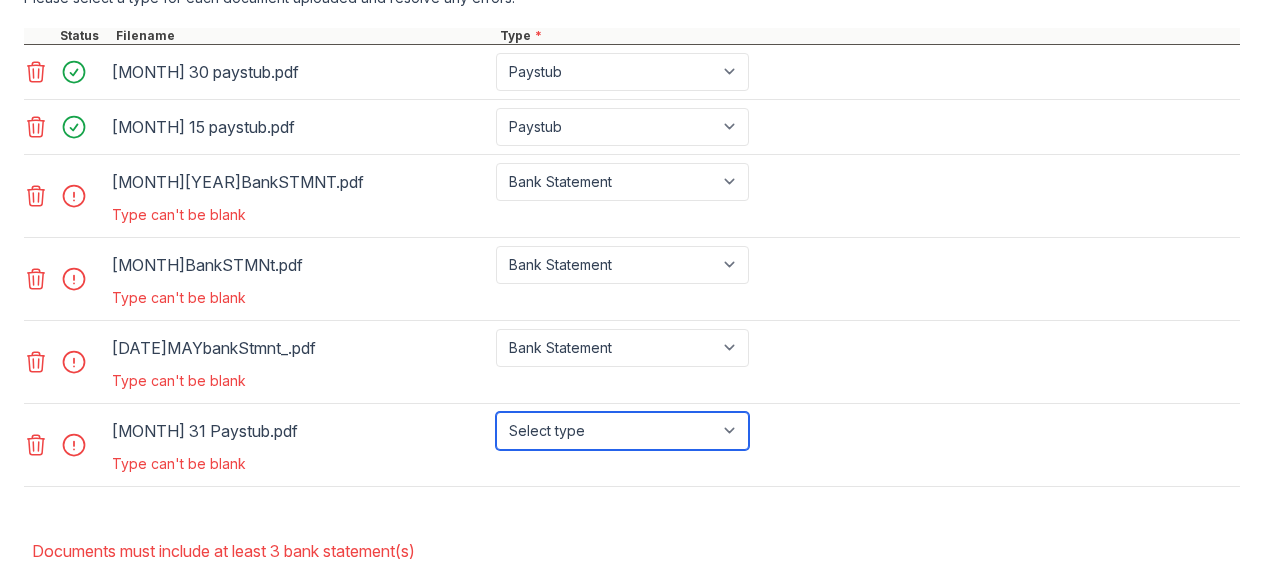 click on "Select type
Paystub
Bank Statement
Offer Letter
Tax Documents
Benefit Award Letter
Investment Account Statement
Other" at bounding box center [622, 431] 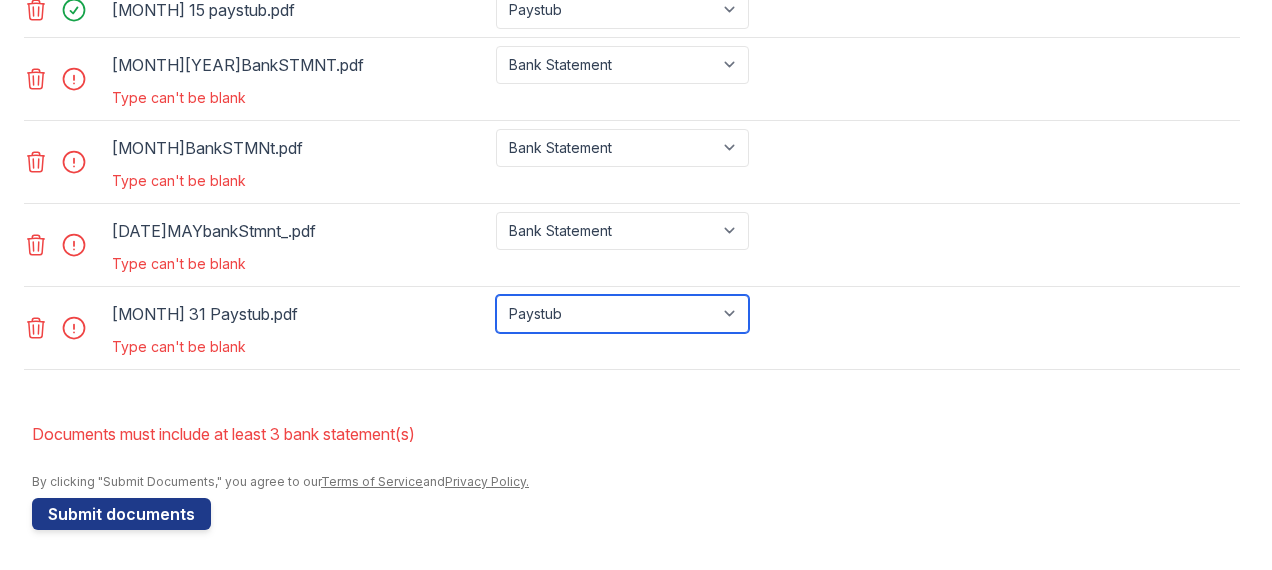 scroll, scrollTop: 1029, scrollLeft: 0, axis: vertical 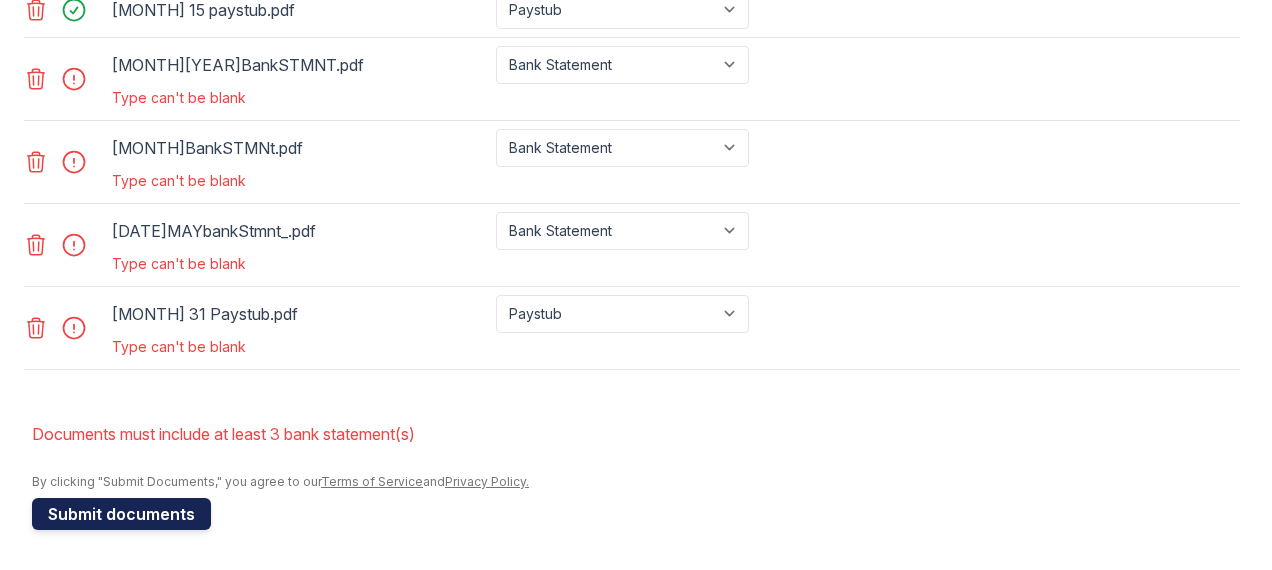 click on "Submit documents" at bounding box center (121, 514) 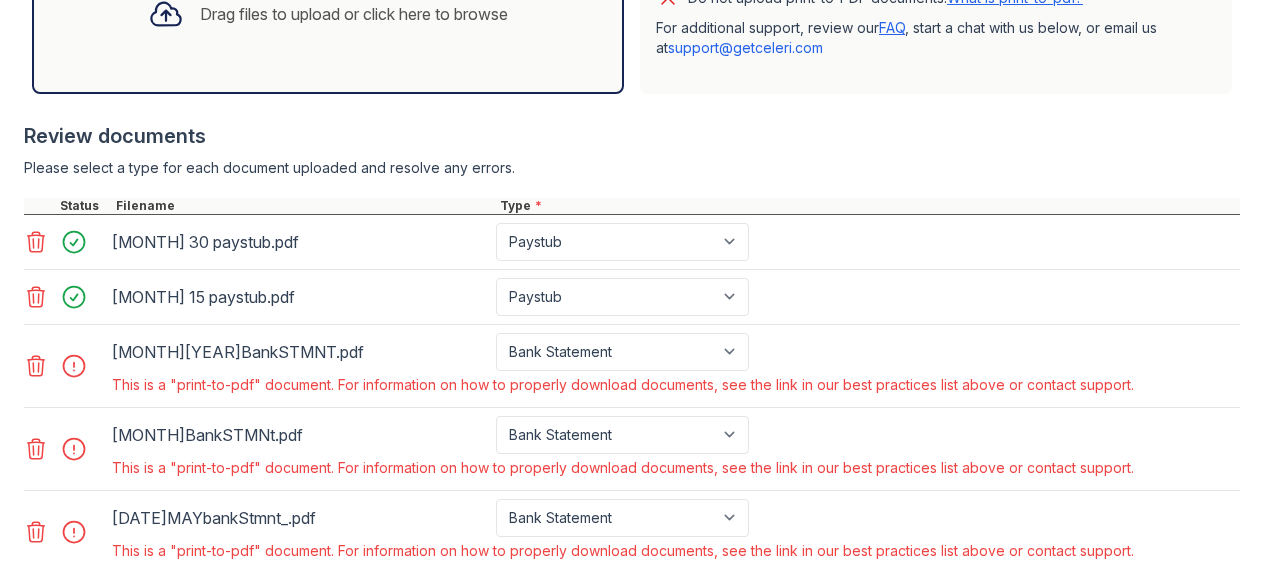 scroll, scrollTop: 900, scrollLeft: 0, axis: vertical 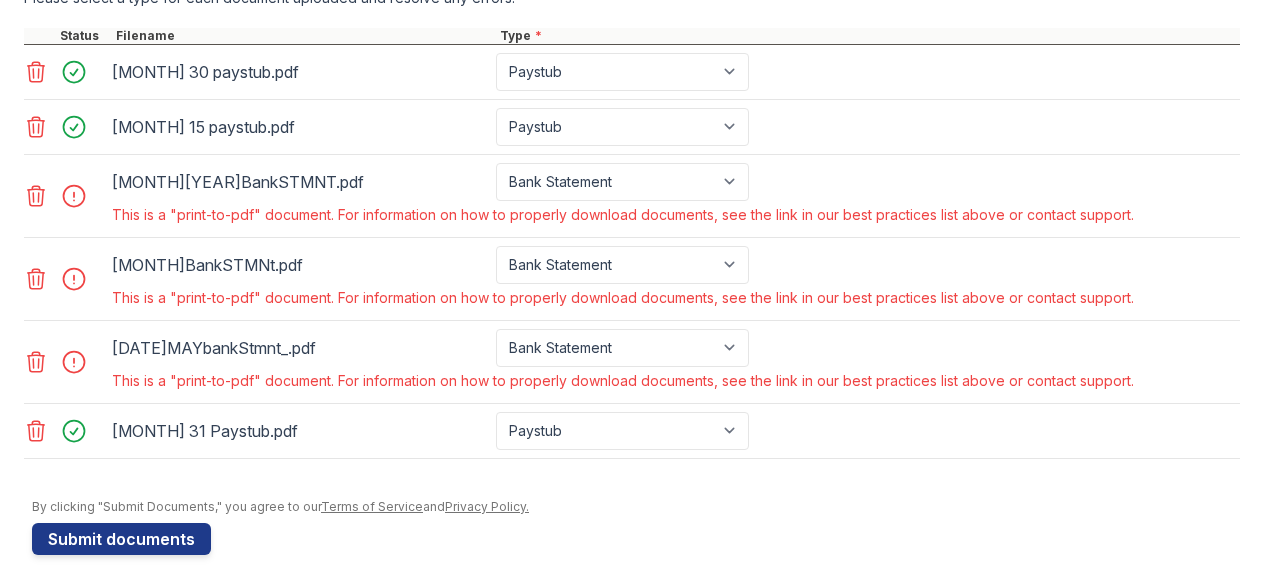 click 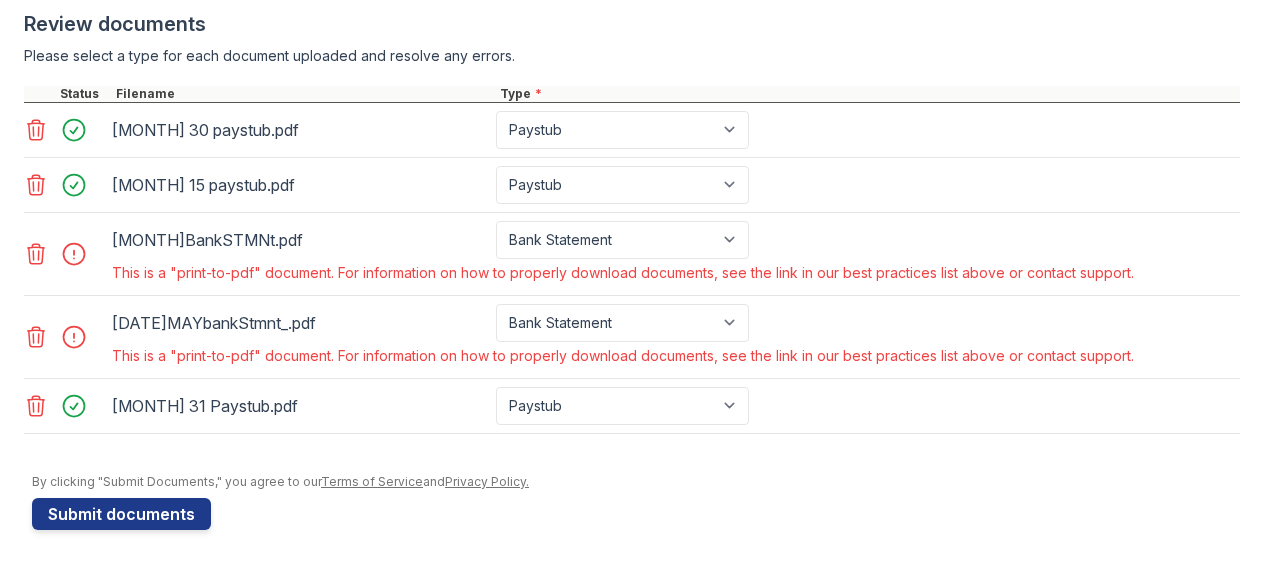 click 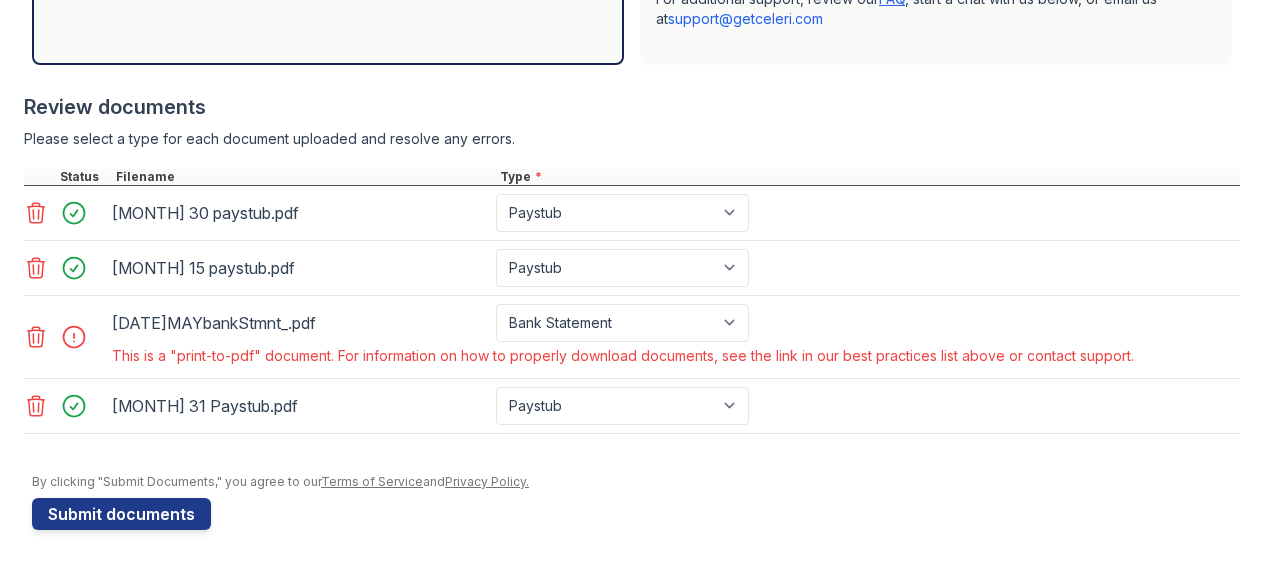 scroll, scrollTop: 773, scrollLeft: 0, axis: vertical 